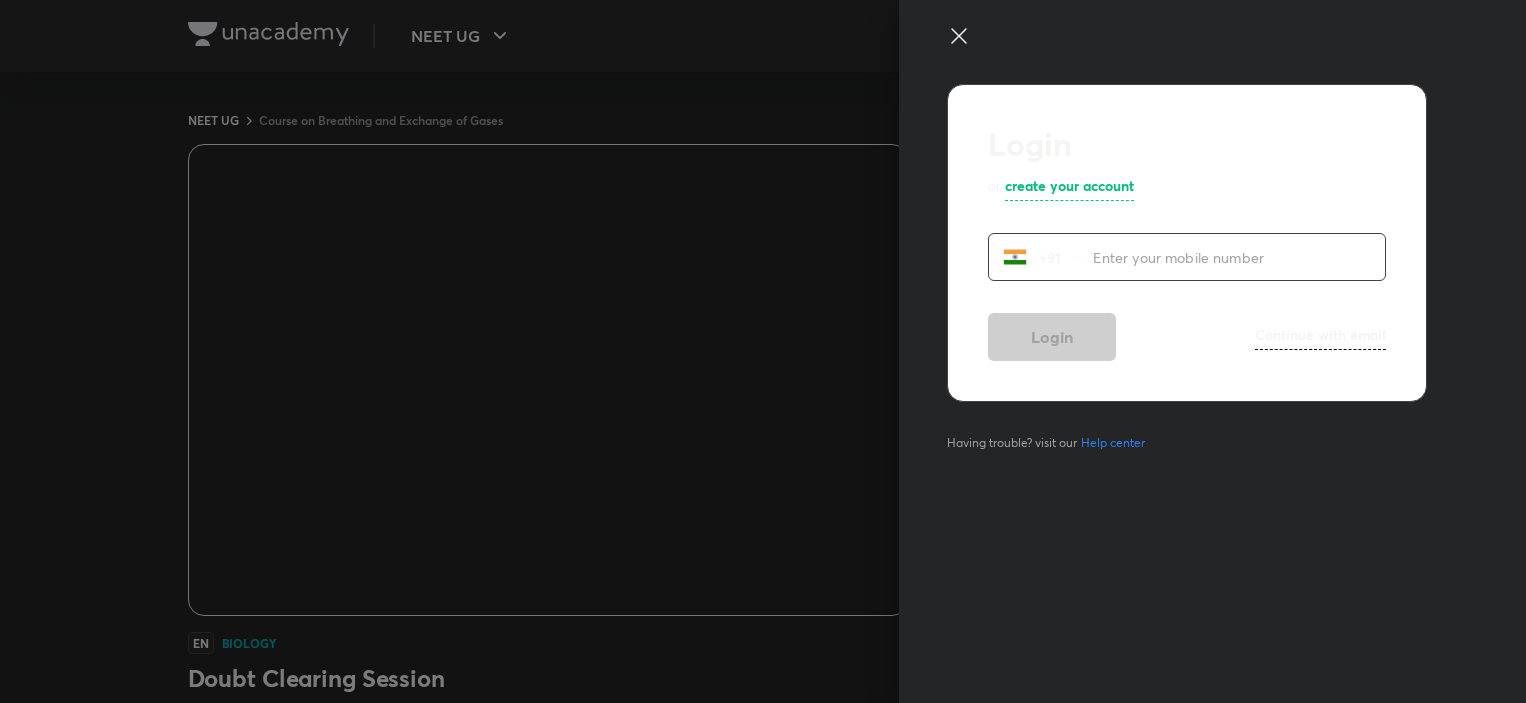 scroll, scrollTop: 0, scrollLeft: 0, axis: both 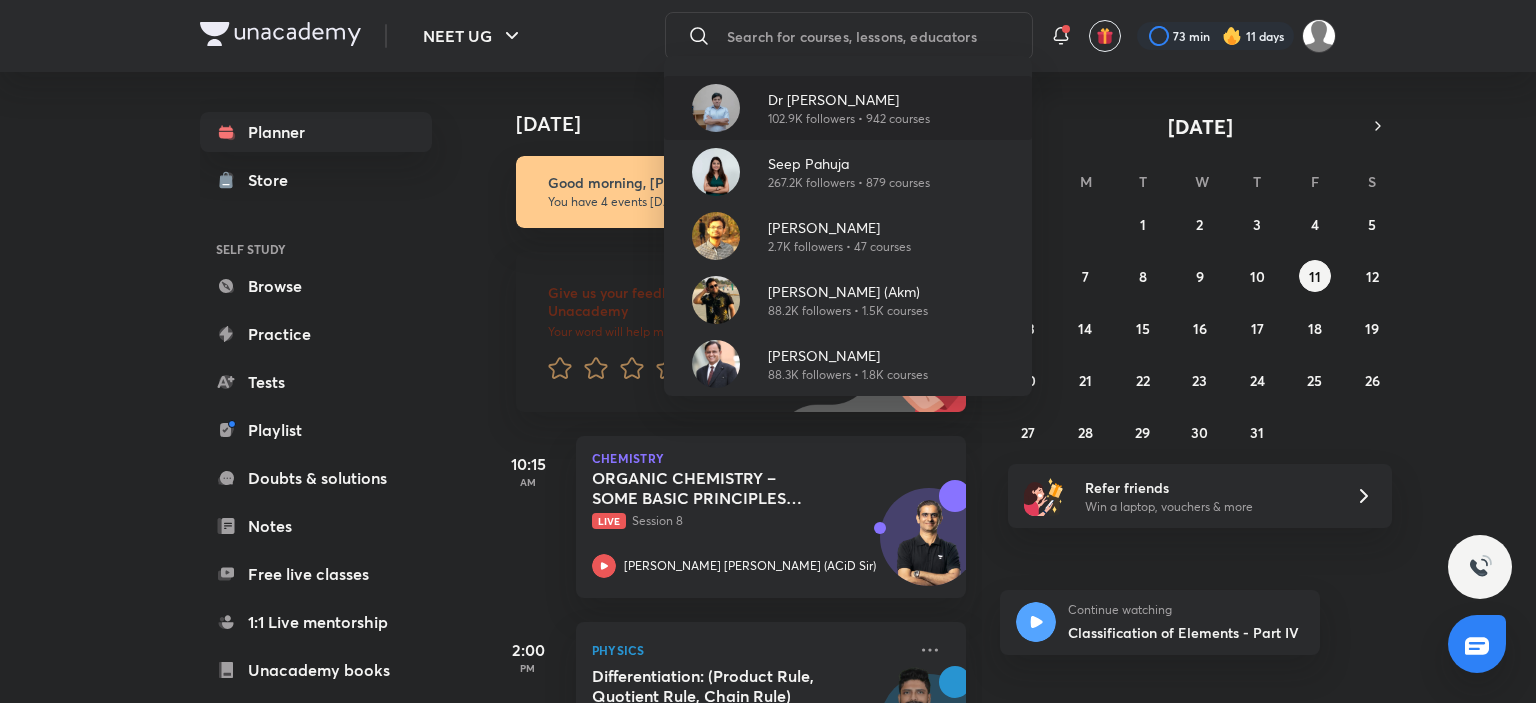 click on "102.9K followers • 942 courses" at bounding box center (849, 119) 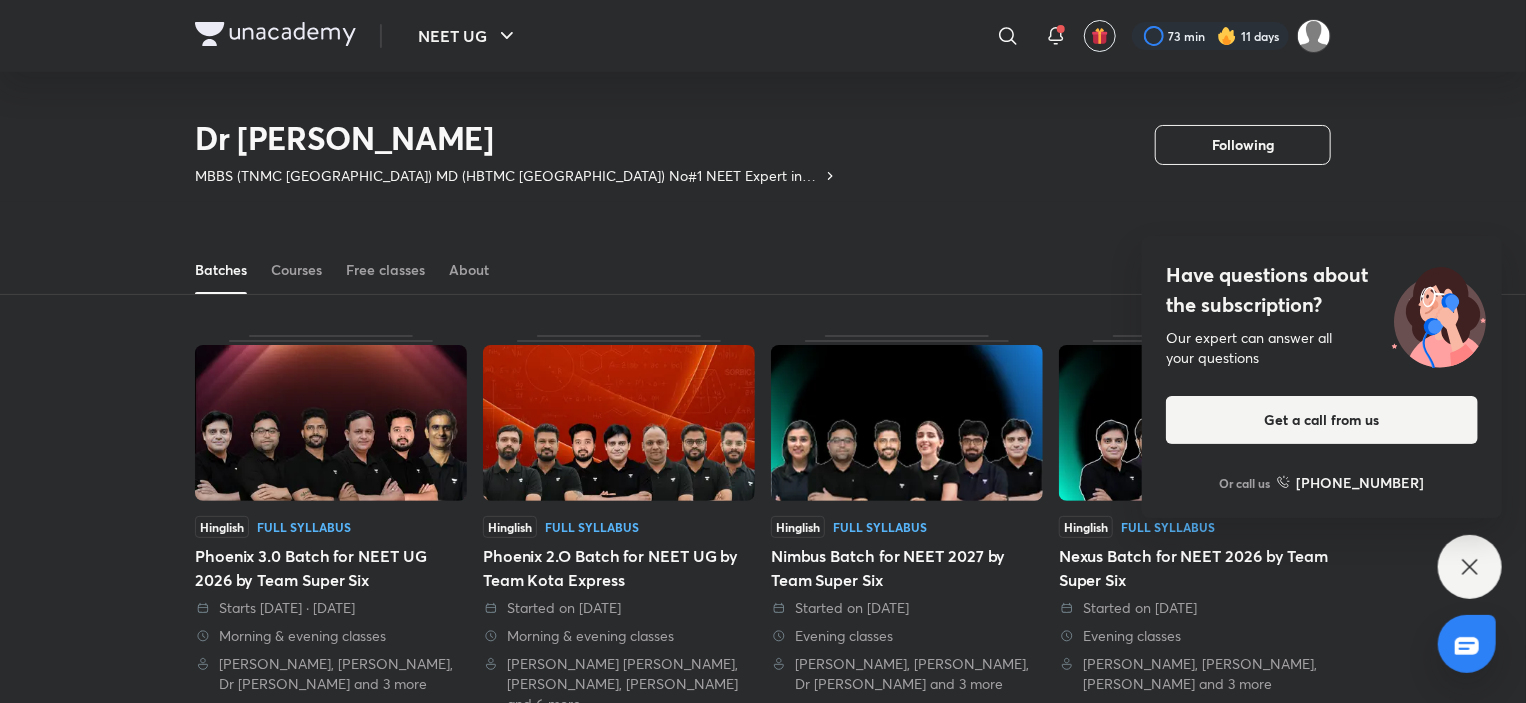 click 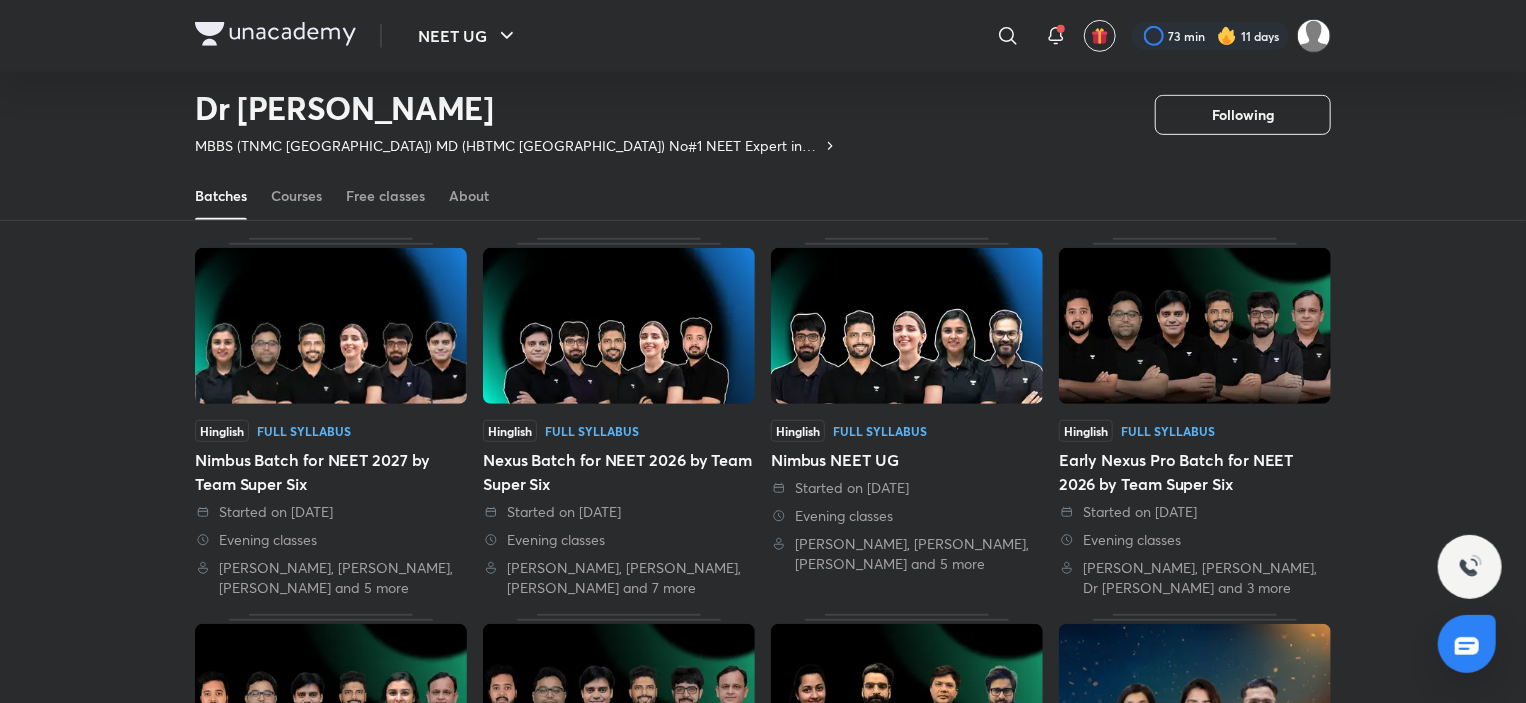 scroll, scrollTop: 0, scrollLeft: 0, axis: both 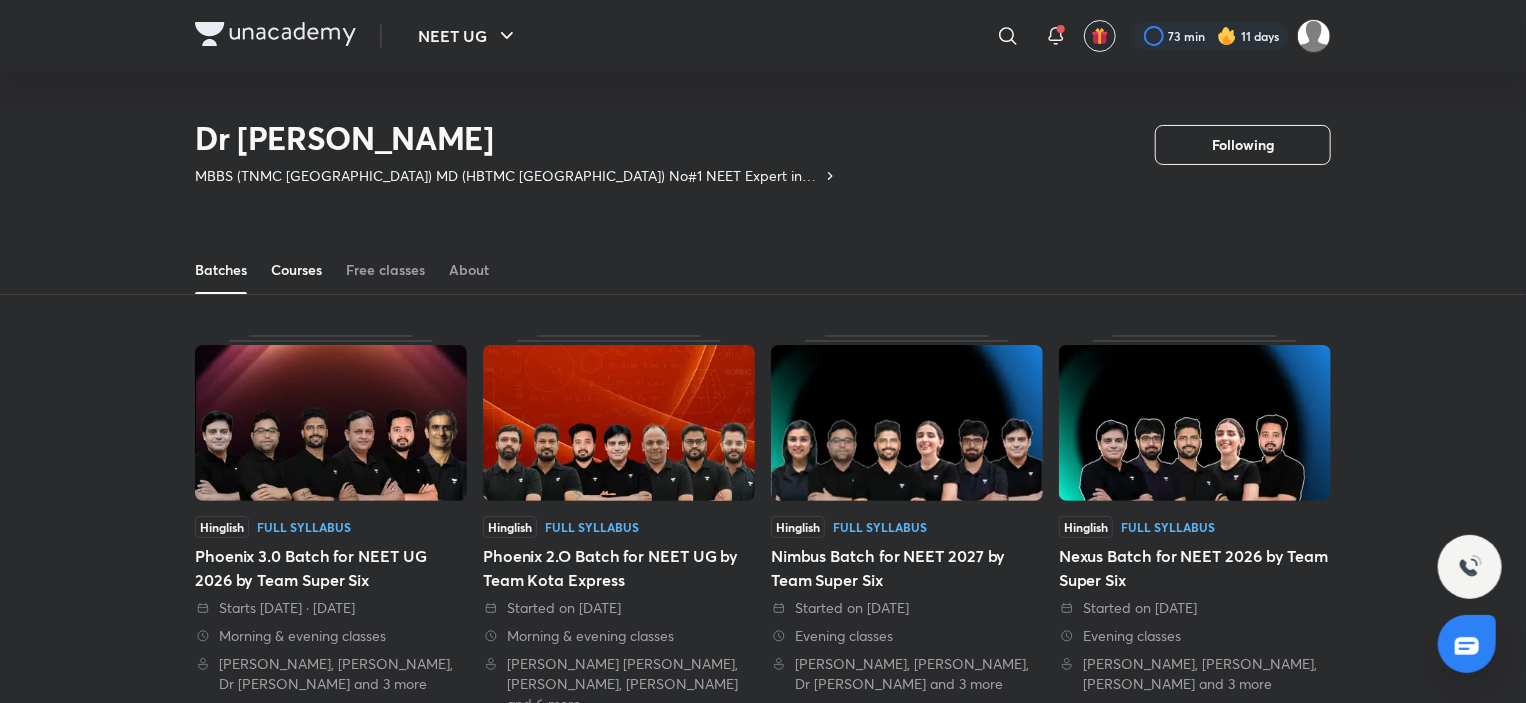 click on "Courses" at bounding box center (296, 270) 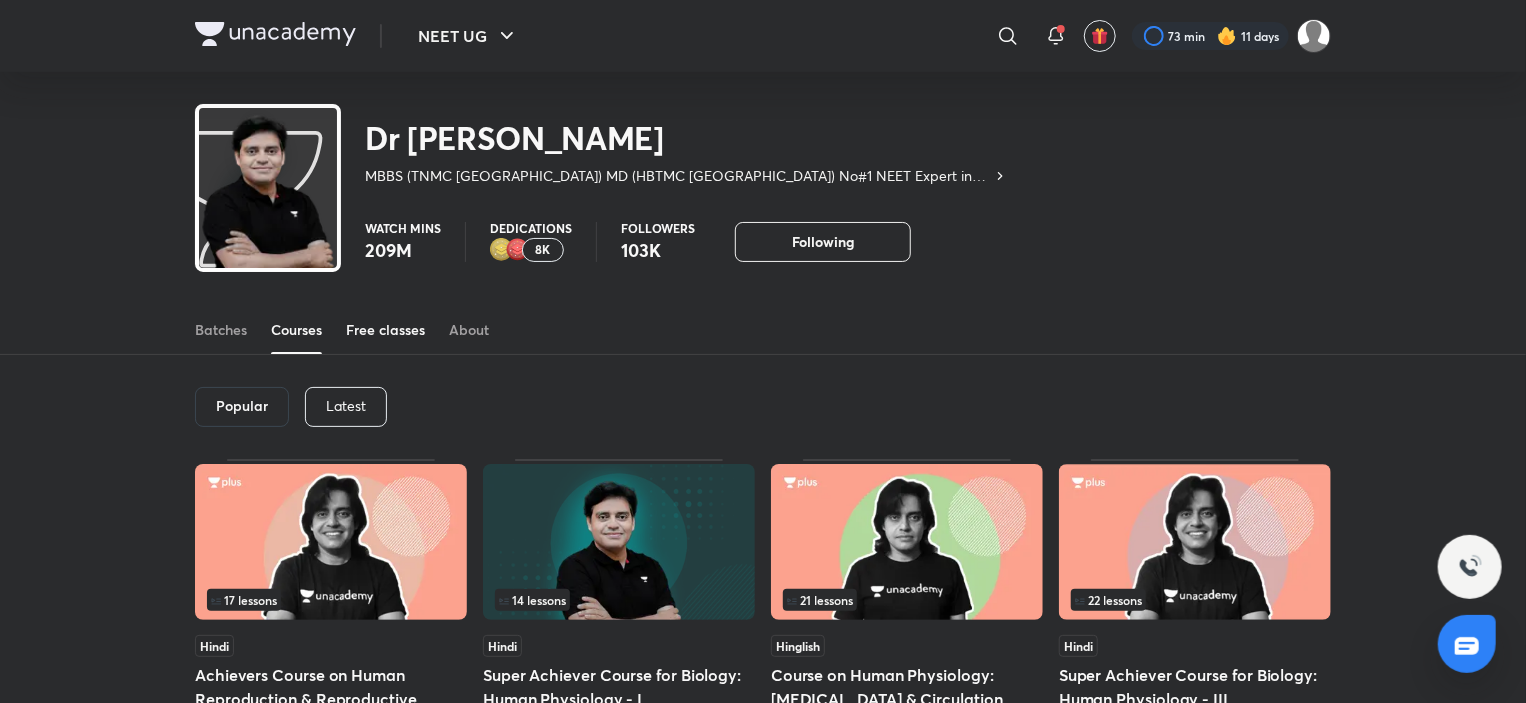 click on "Free classes" at bounding box center [385, 330] 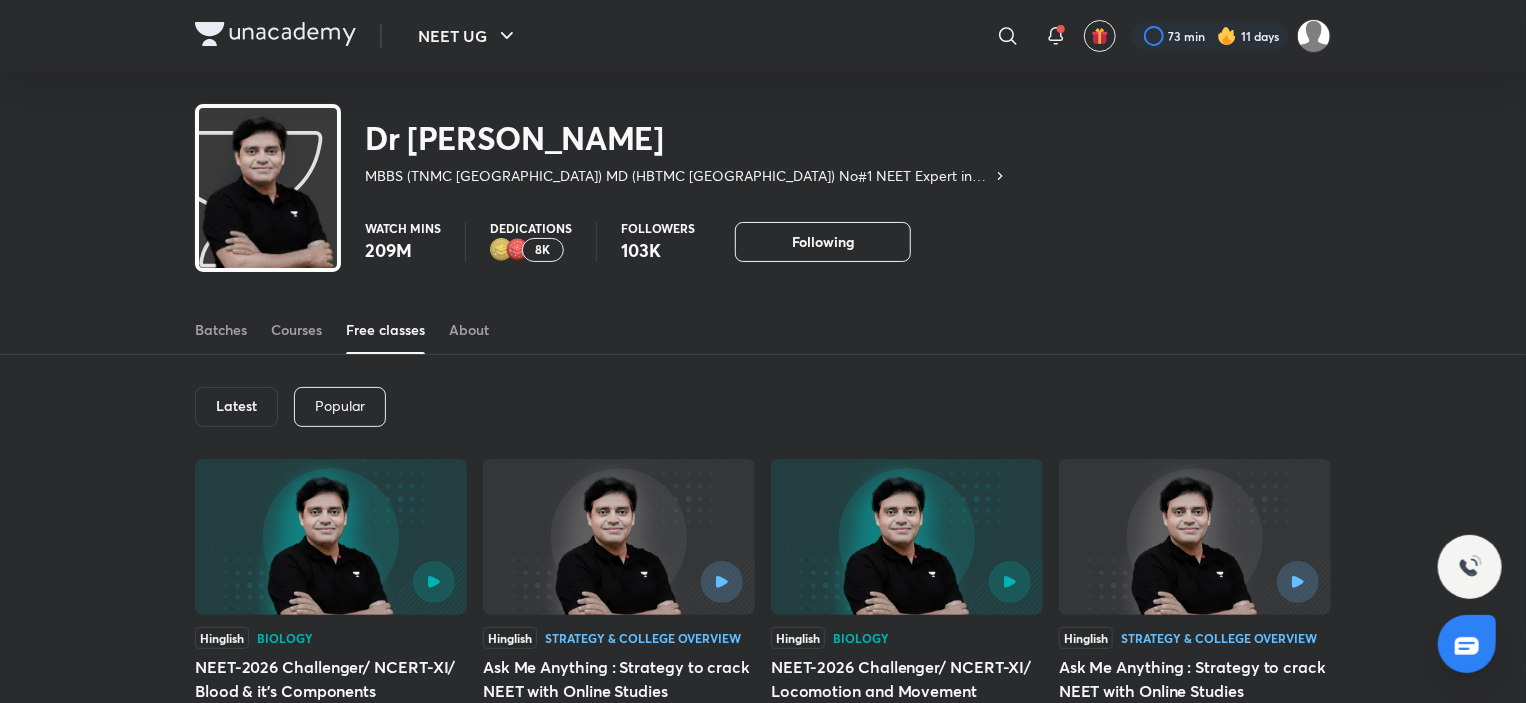 click on "Latest" at bounding box center (236, 407) 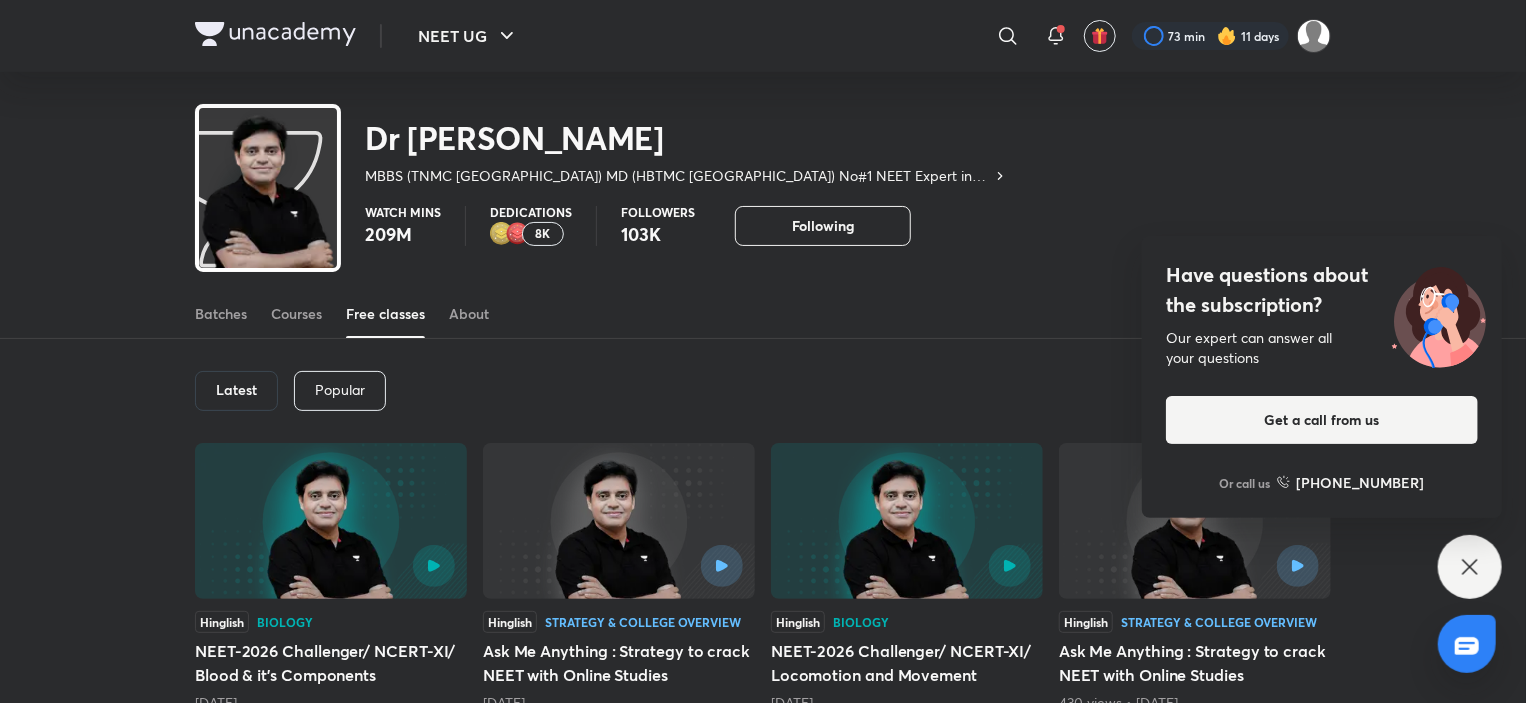 scroll, scrollTop: 0, scrollLeft: 0, axis: both 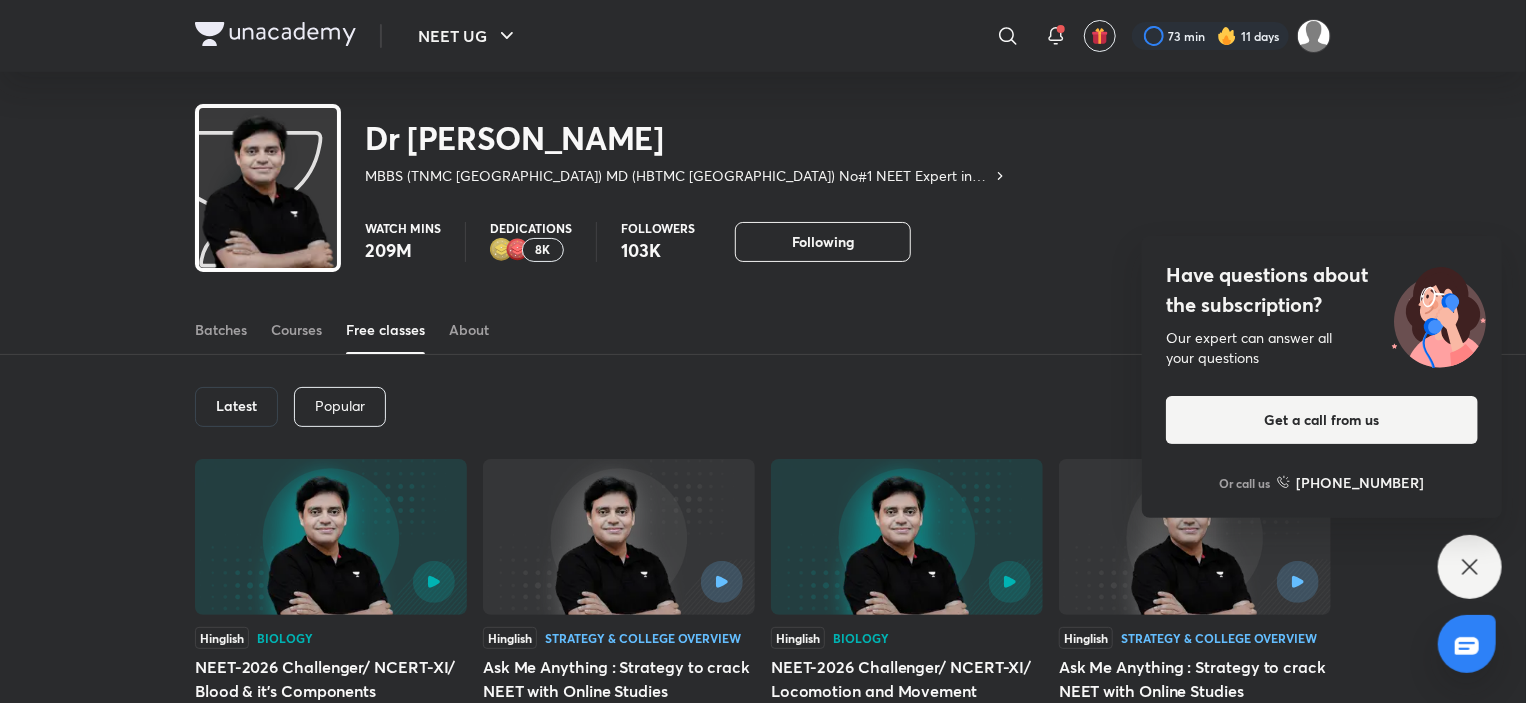 click on "Popular" at bounding box center [340, 406] 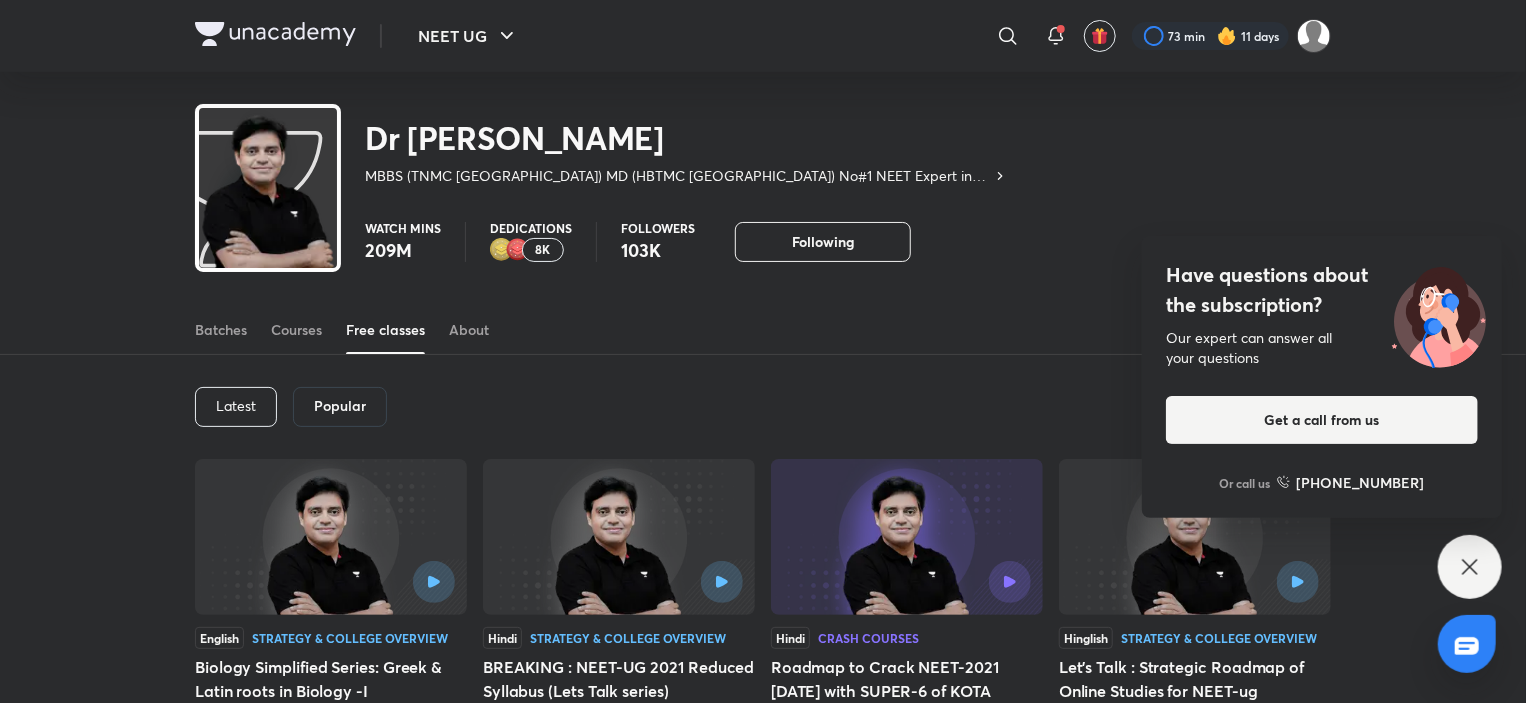 click on "Have questions about the subscription? Our expert can answer all your questions Get a call from us Or call us +91 8585858585" at bounding box center (1470, 567) 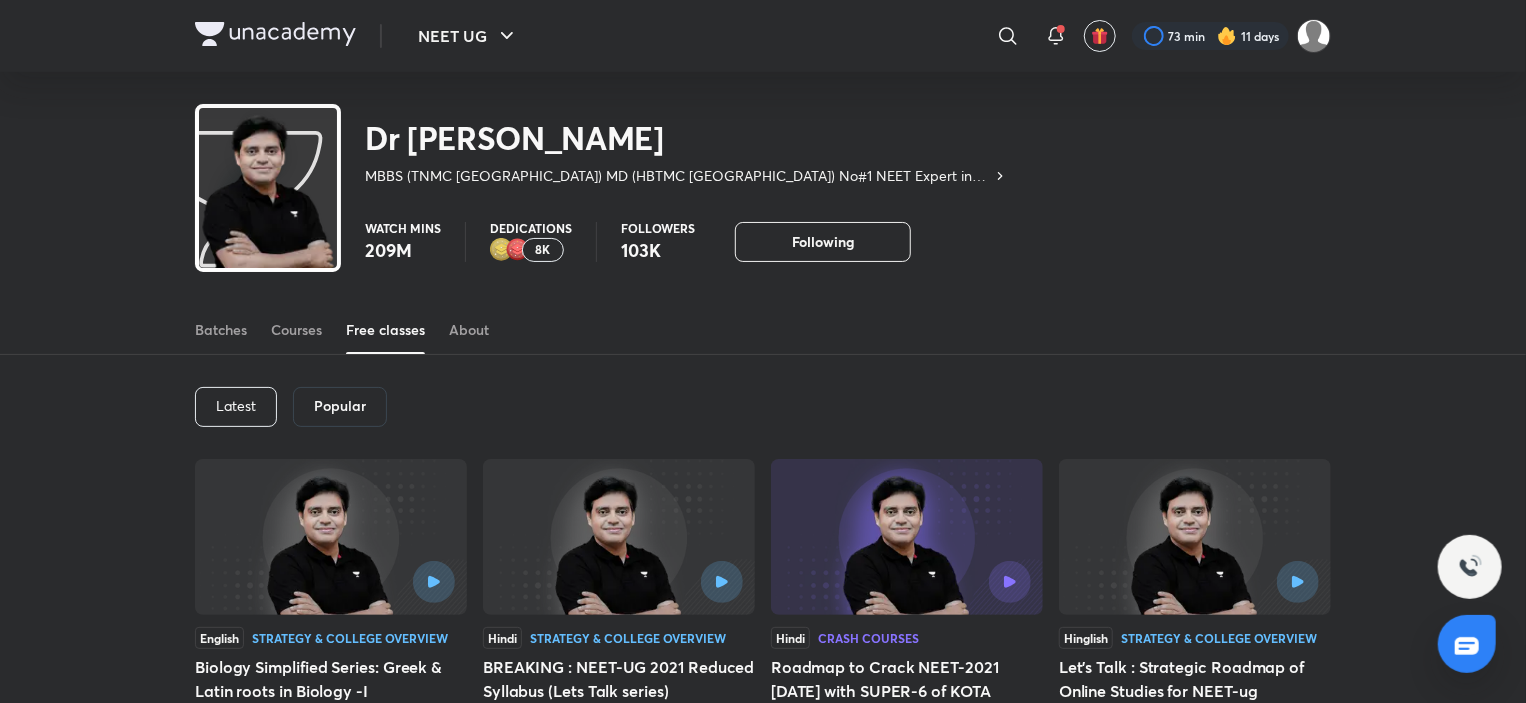 click on "Latest" at bounding box center [236, 406] 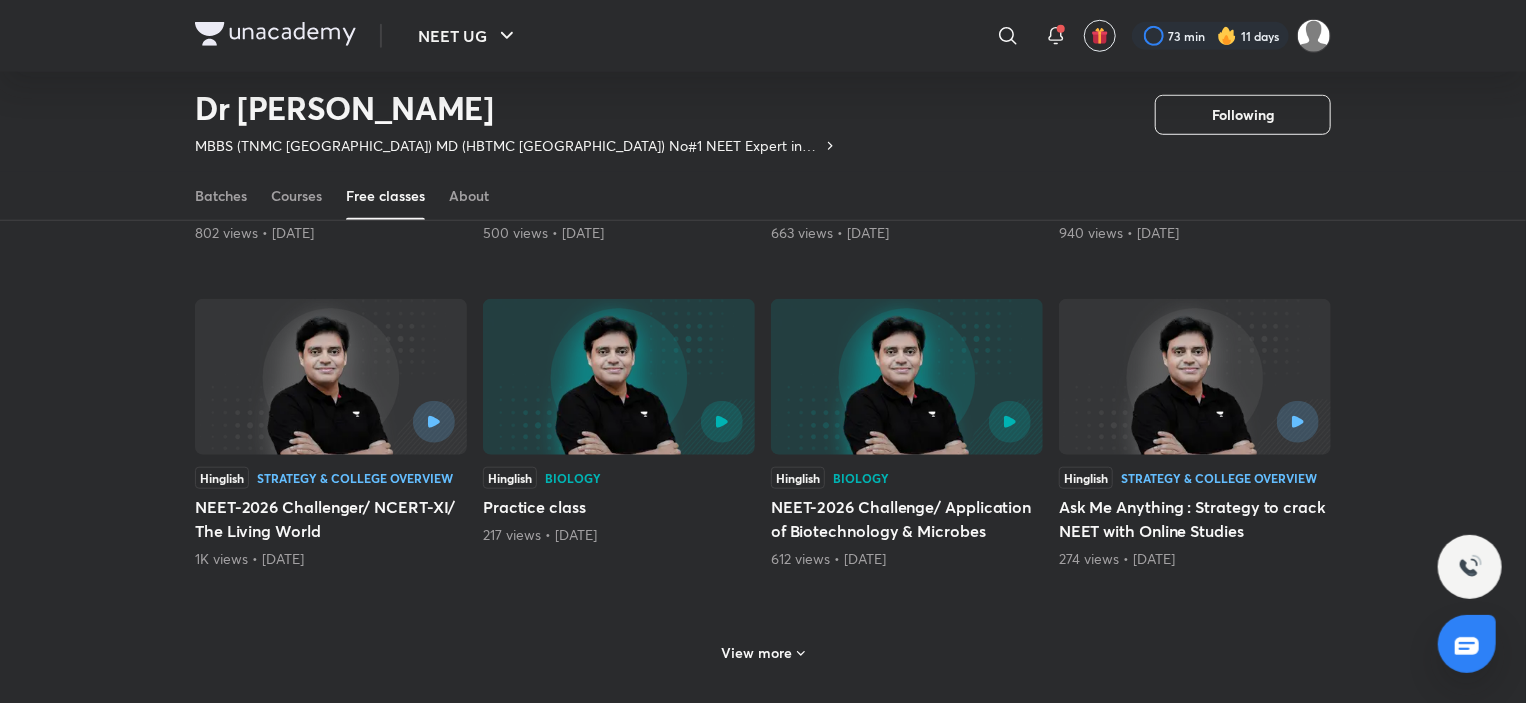scroll, scrollTop: 786, scrollLeft: 0, axis: vertical 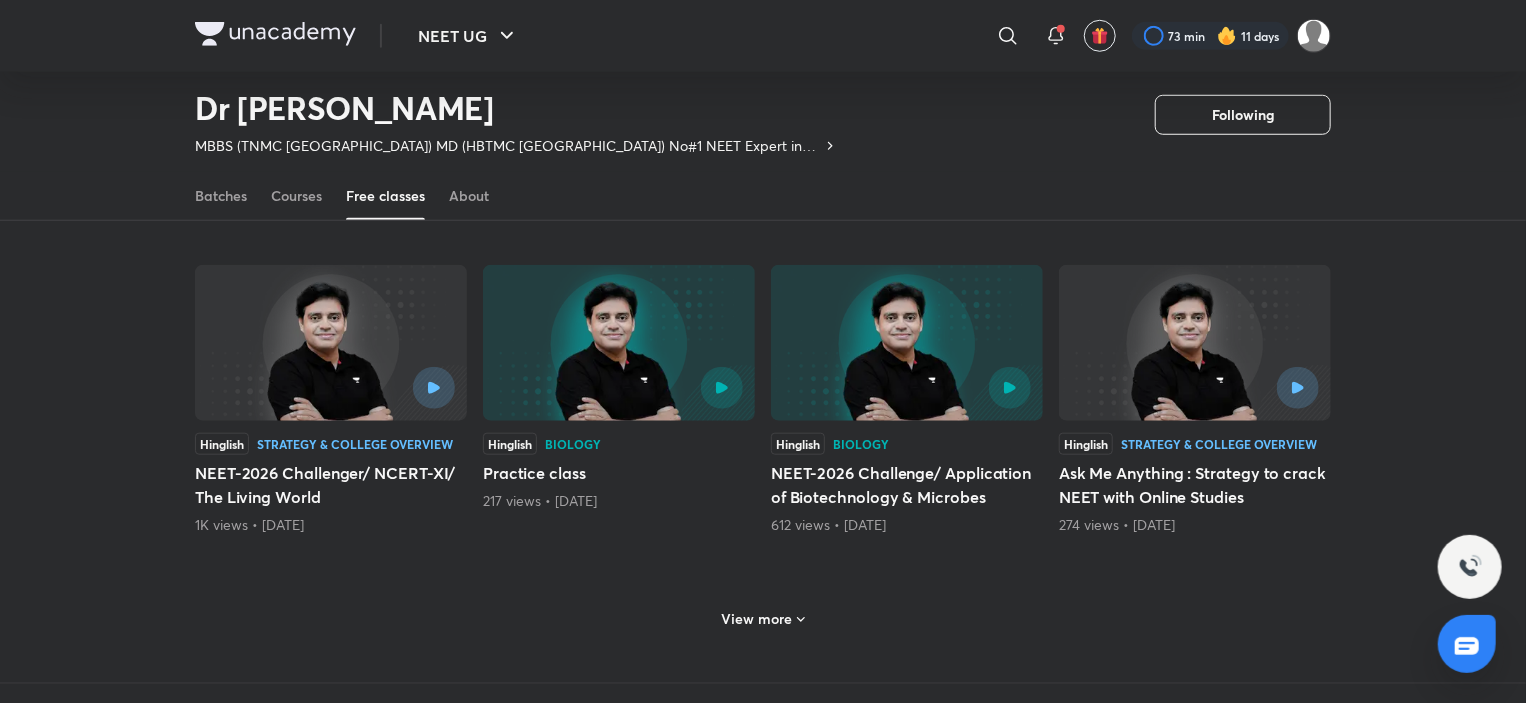 click on "View more" at bounding box center [757, 619] 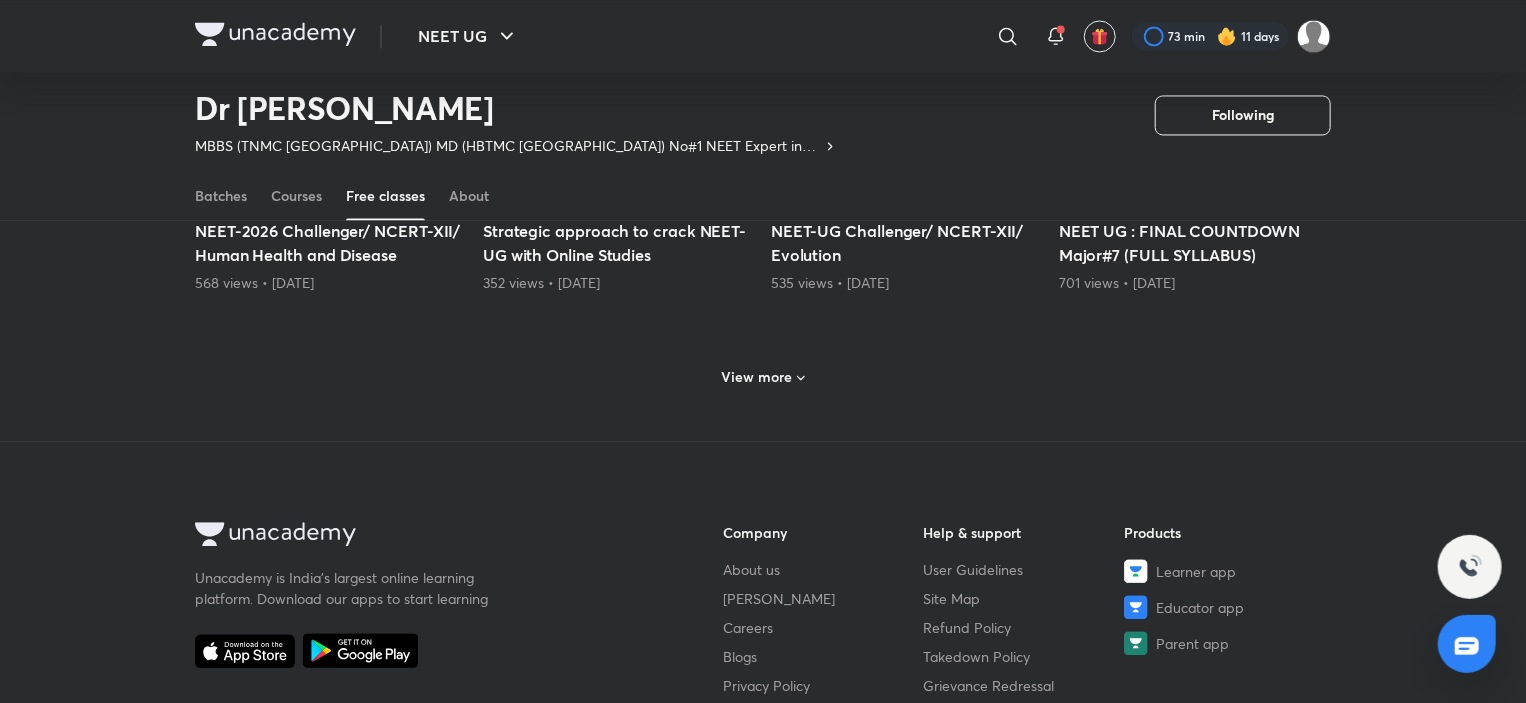 scroll, scrollTop: 1786, scrollLeft: 0, axis: vertical 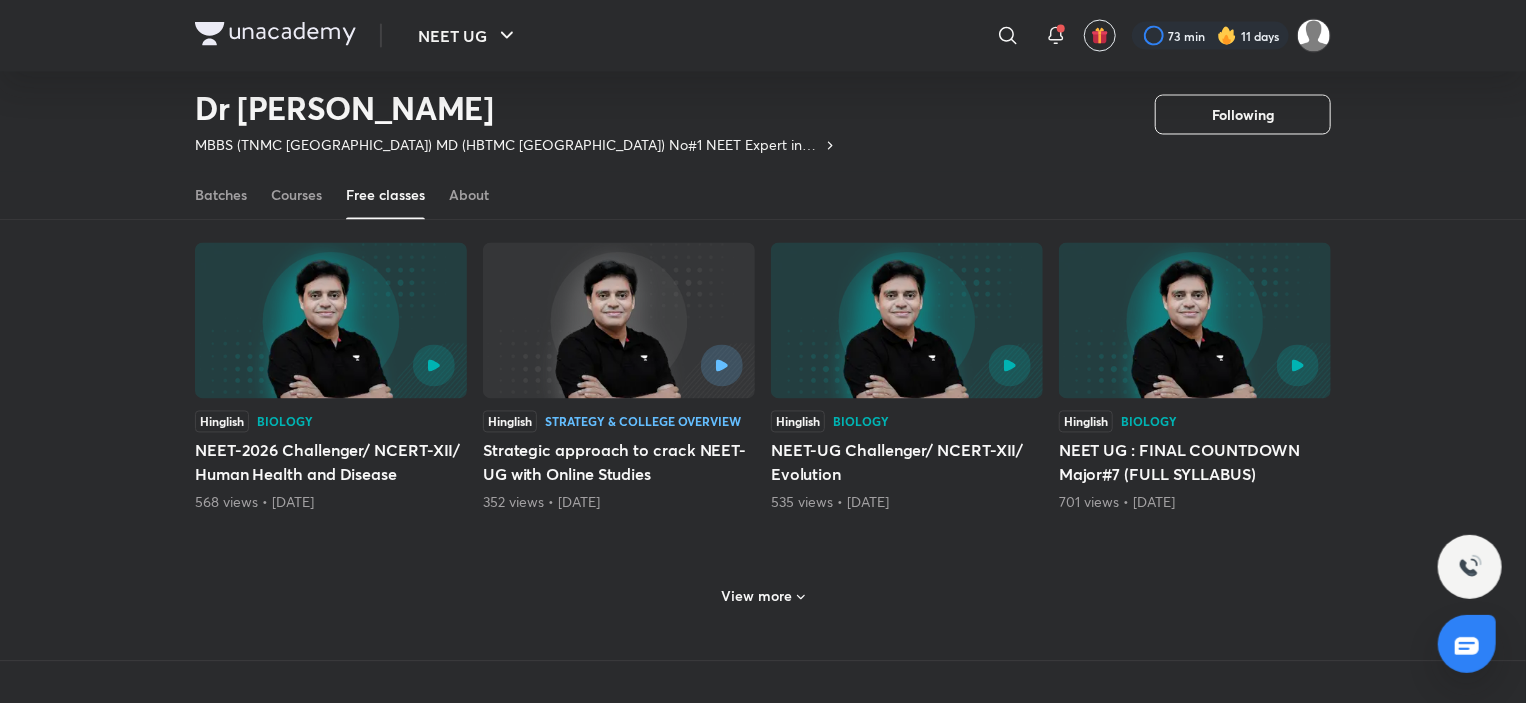 click on "View more" at bounding box center [763, 597] 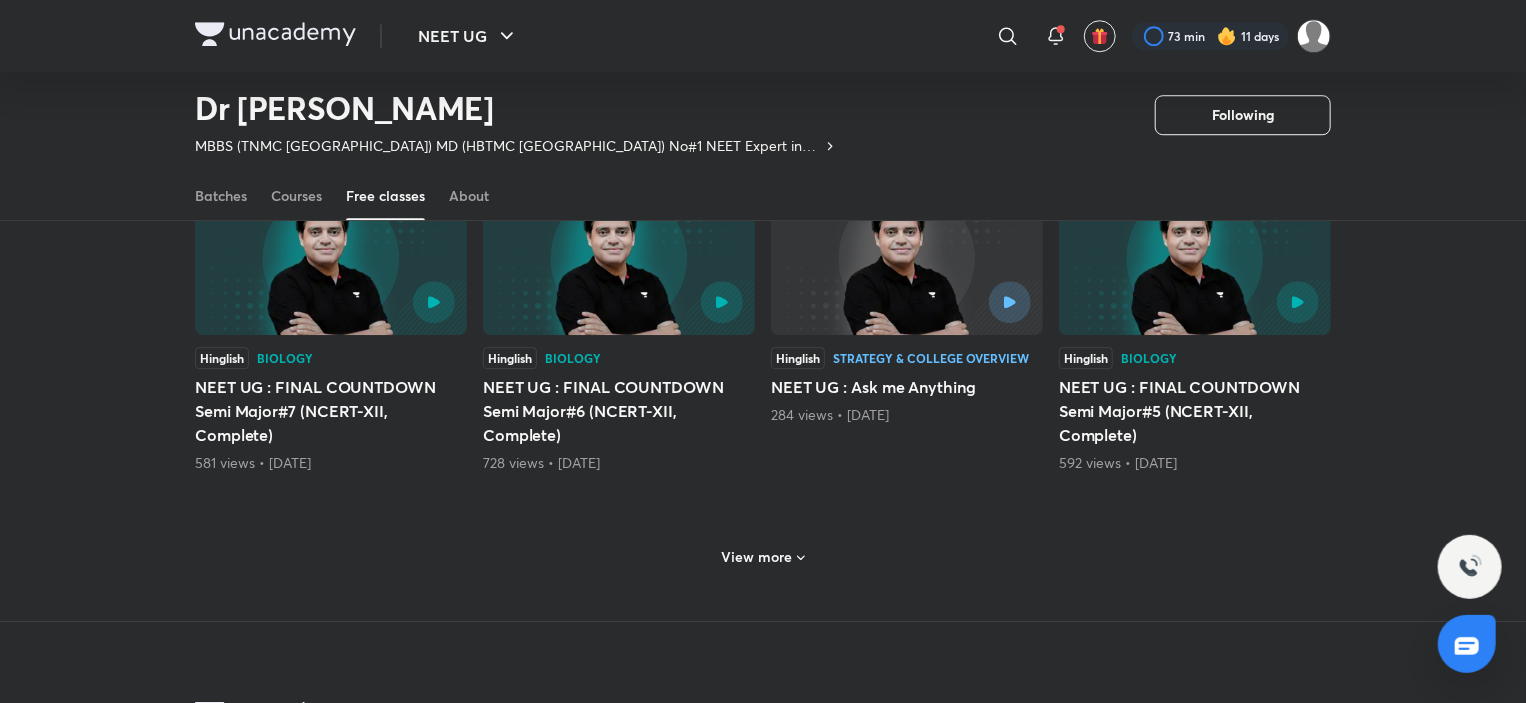 scroll, scrollTop: 2886, scrollLeft: 0, axis: vertical 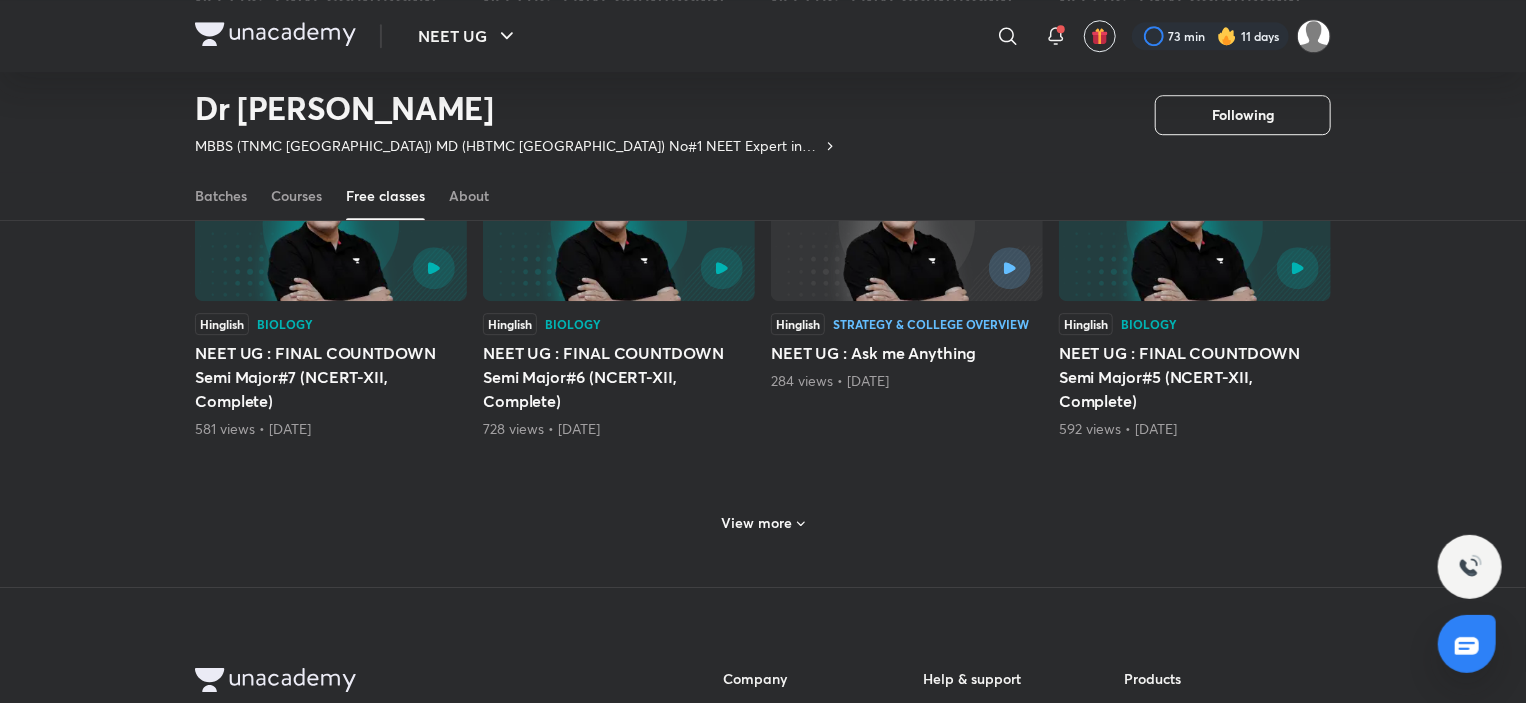 click on "View more" at bounding box center [763, 523] 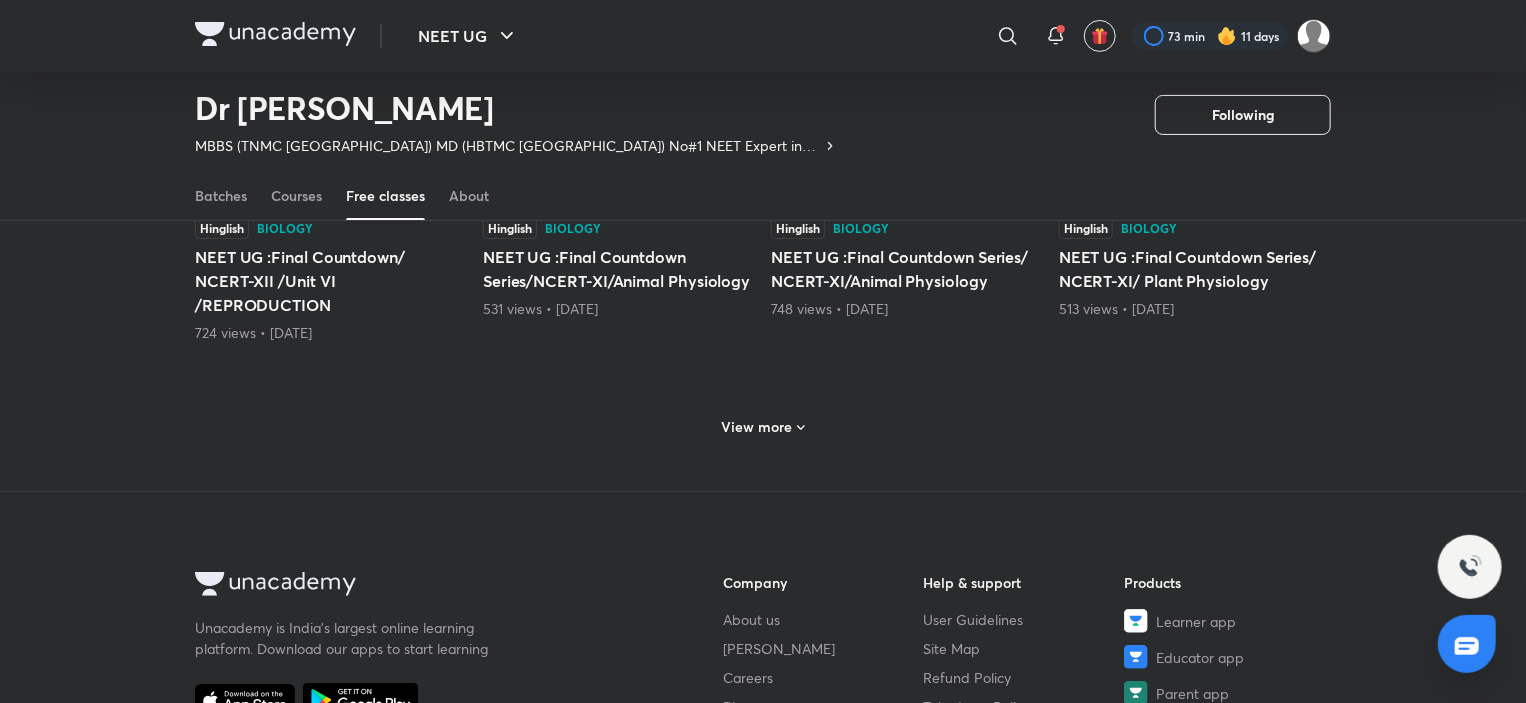 scroll, scrollTop: 3986, scrollLeft: 0, axis: vertical 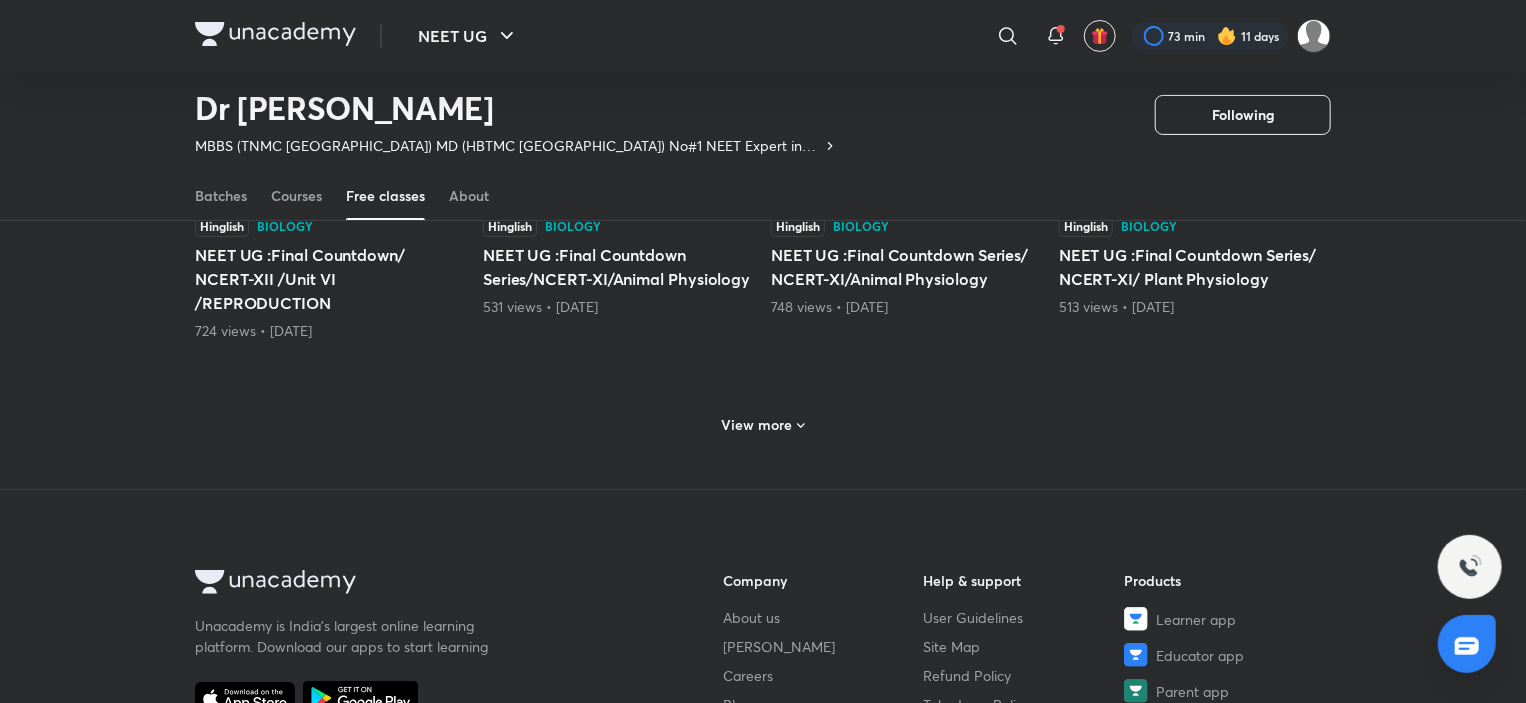 click on "View more" at bounding box center (763, 425) 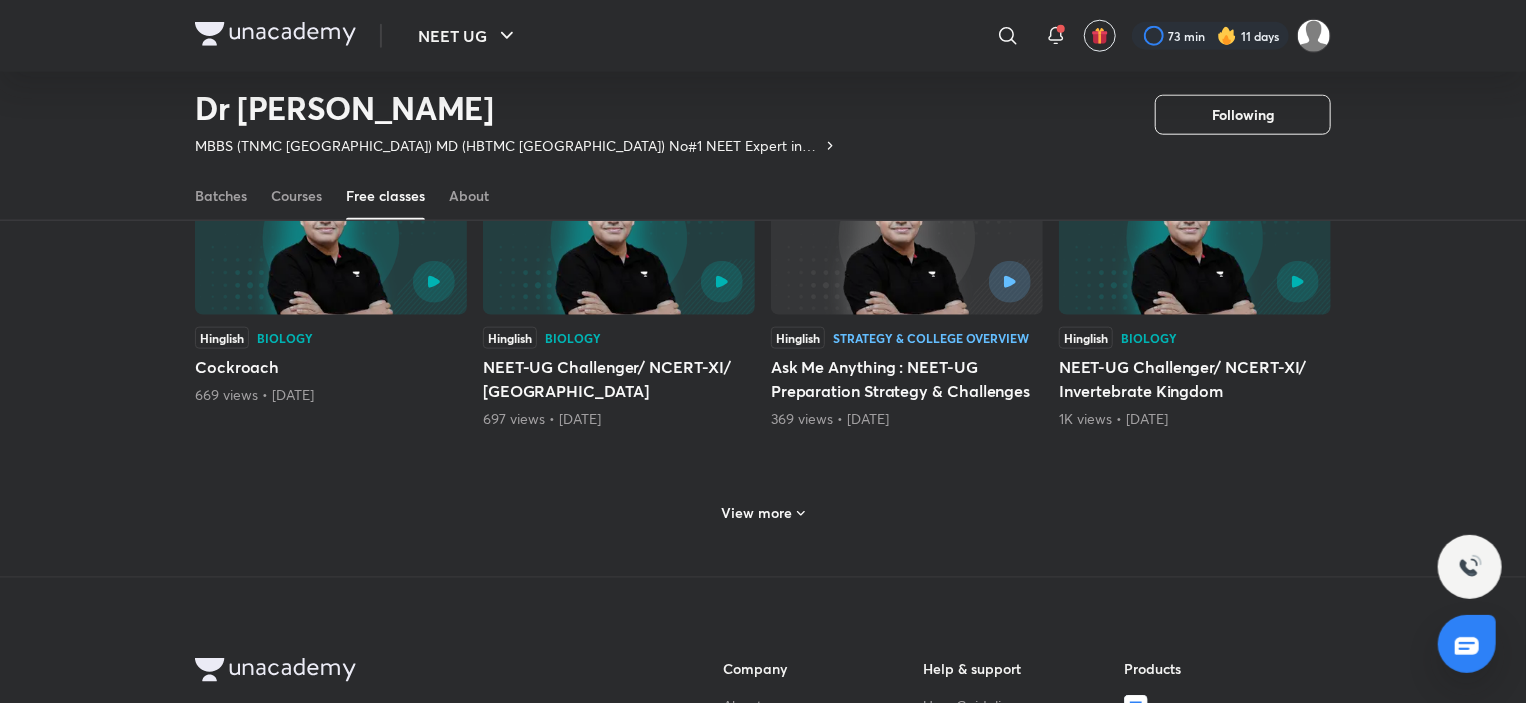 scroll, scrollTop: 4986, scrollLeft: 0, axis: vertical 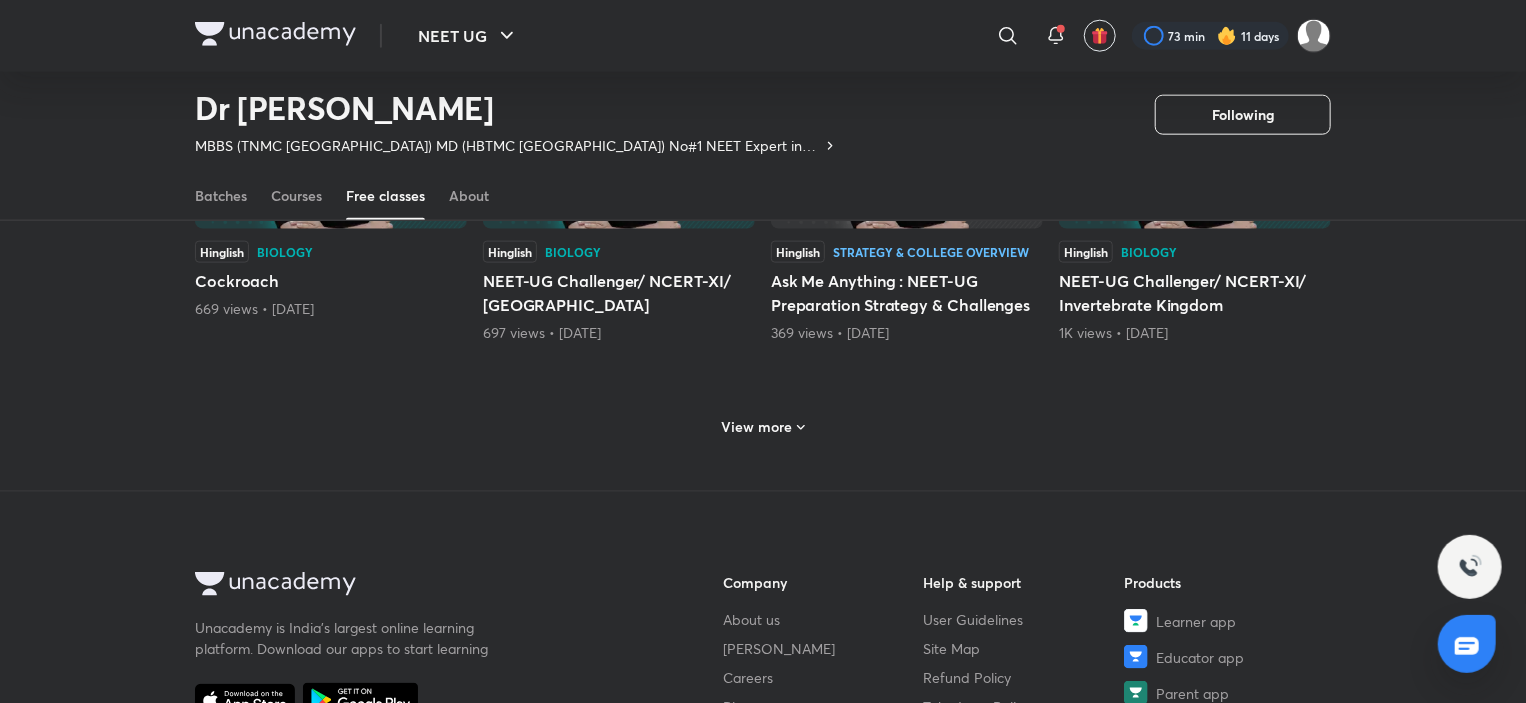 click on "View more" at bounding box center (757, 427) 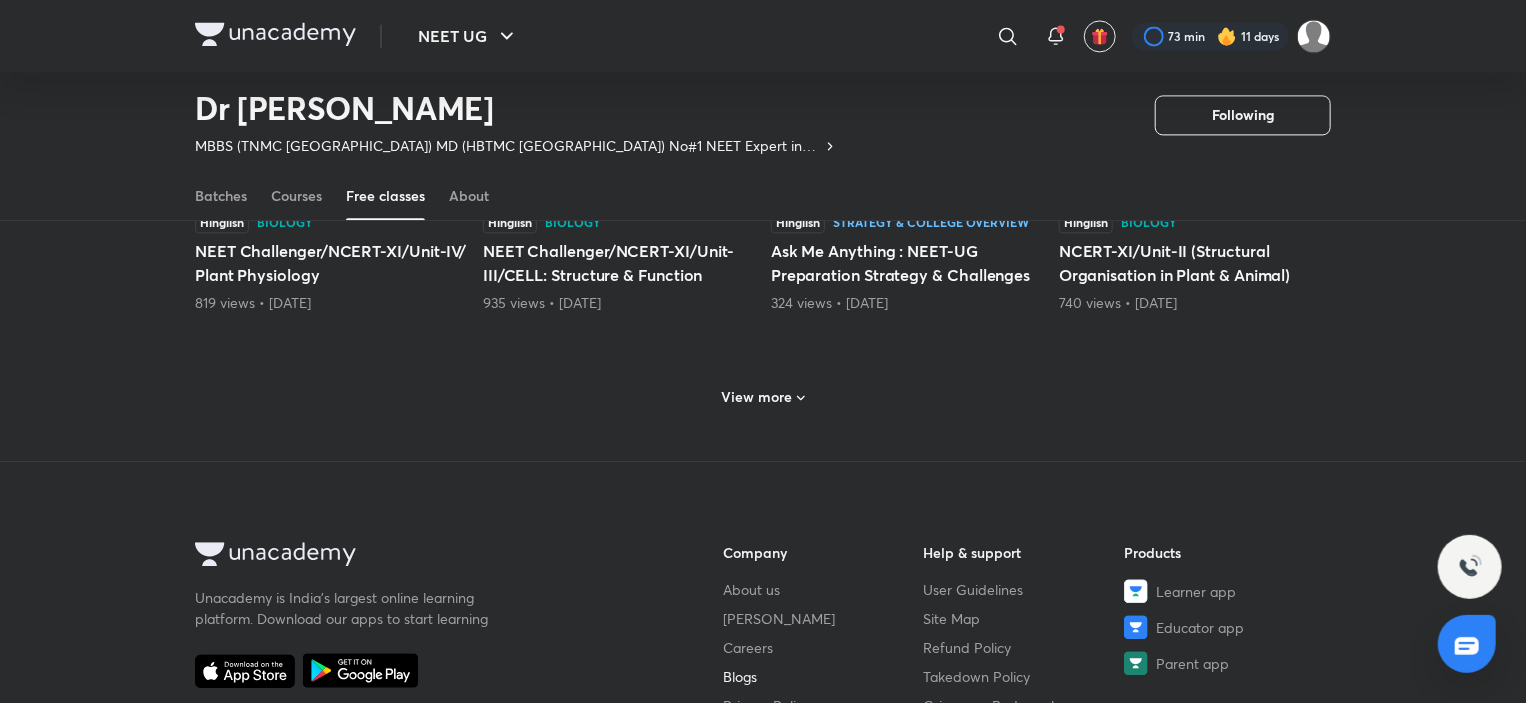 scroll, scrollTop: 5986, scrollLeft: 0, axis: vertical 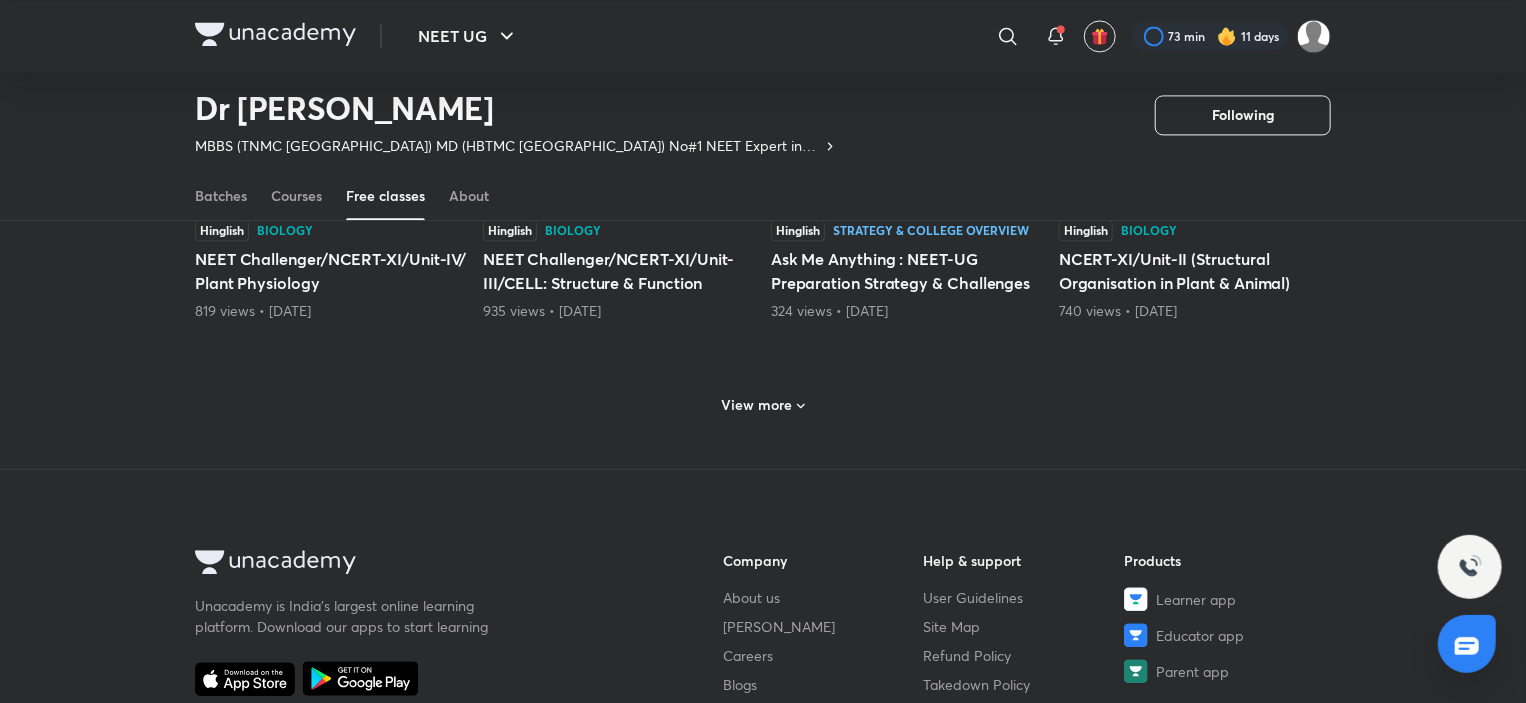 click on "View more" at bounding box center (757, 405) 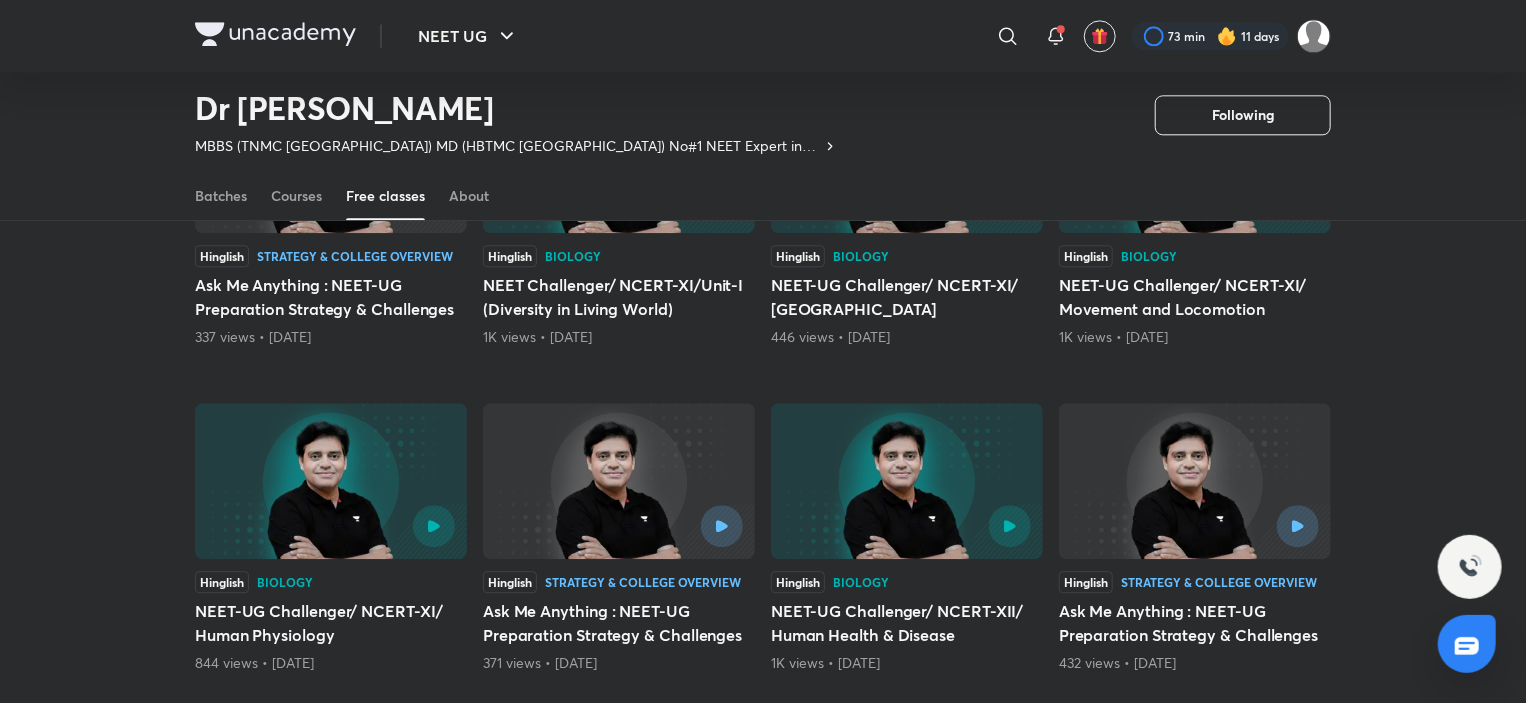 scroll, scrollTop: 6786, scrollLeft: 0, axis: vertical 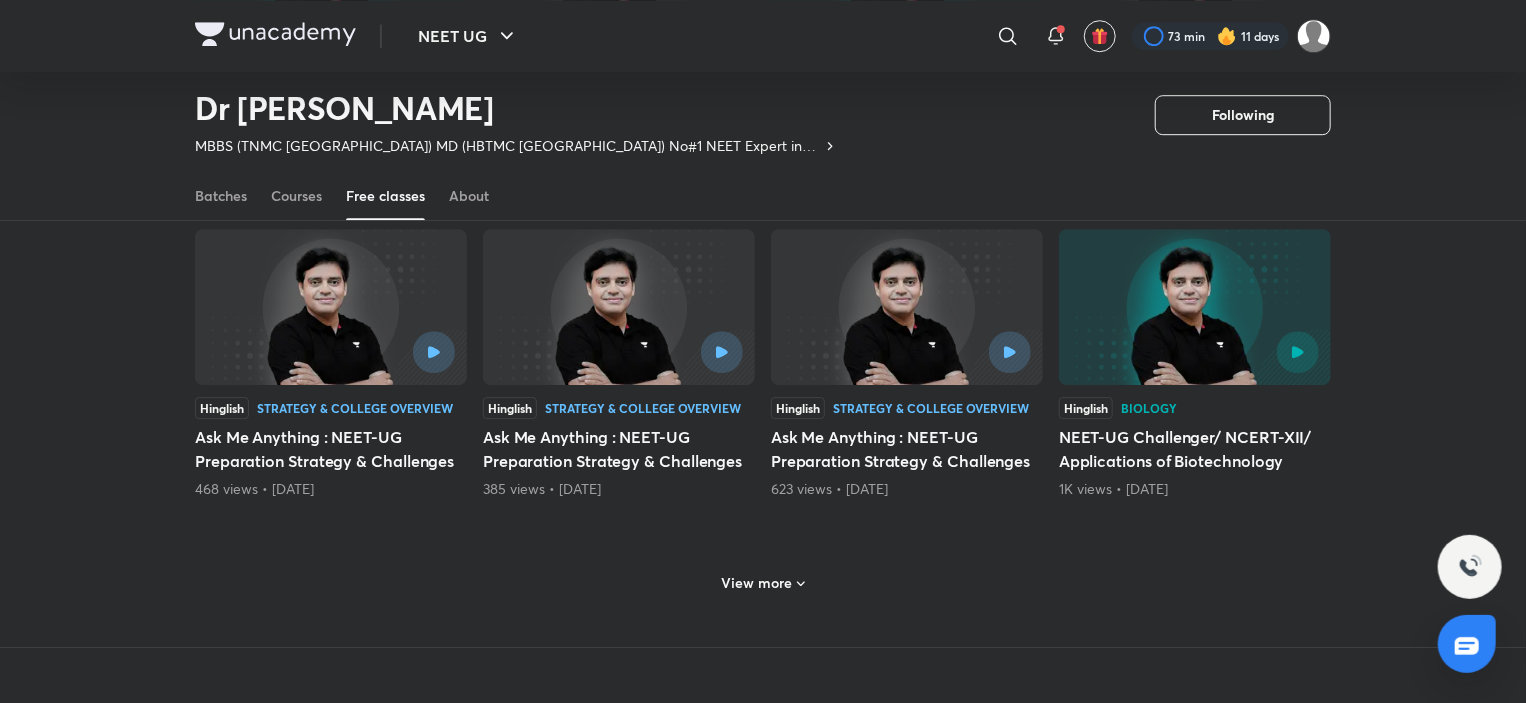click on "View more" at bounding box center (757, 583) 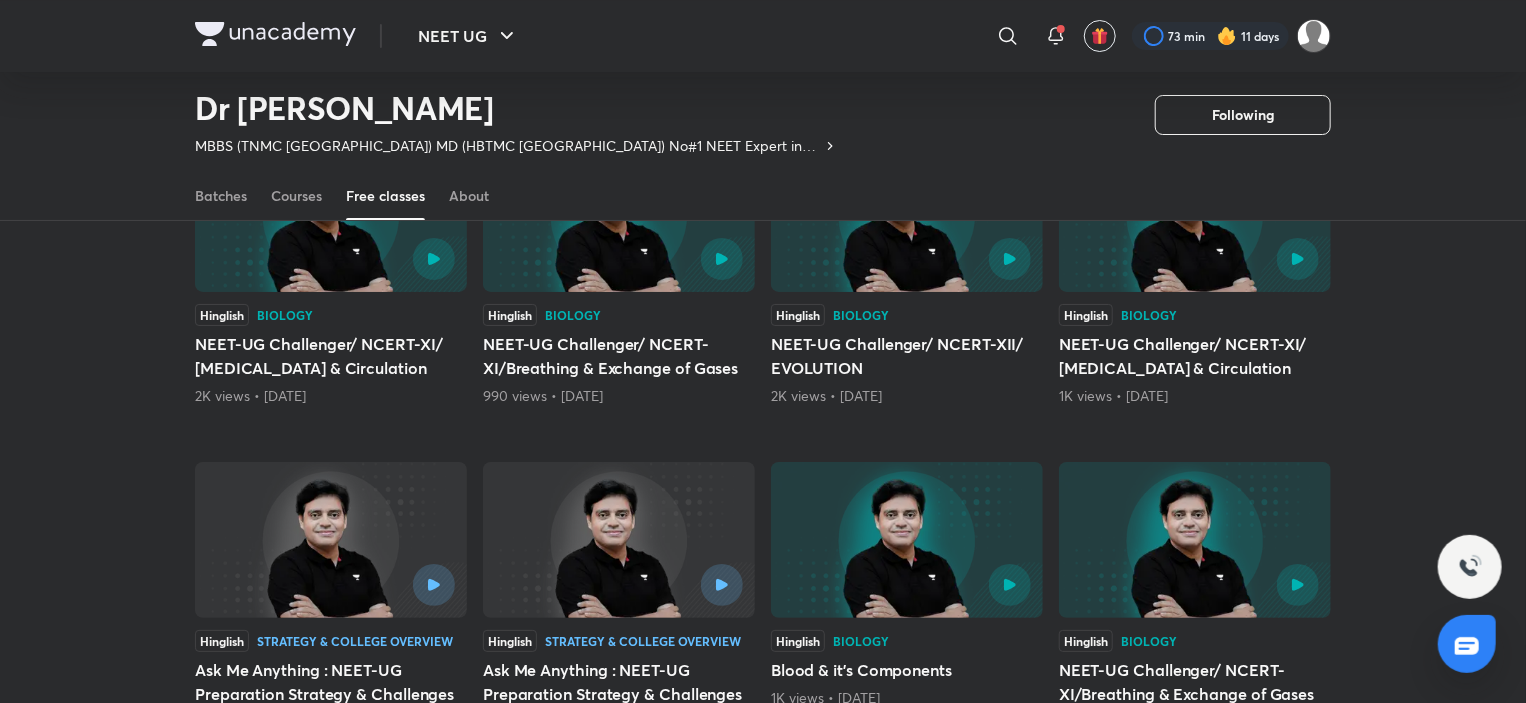 scroll, scrollTop: 7486, scrollLeft: 0, axis: vertical 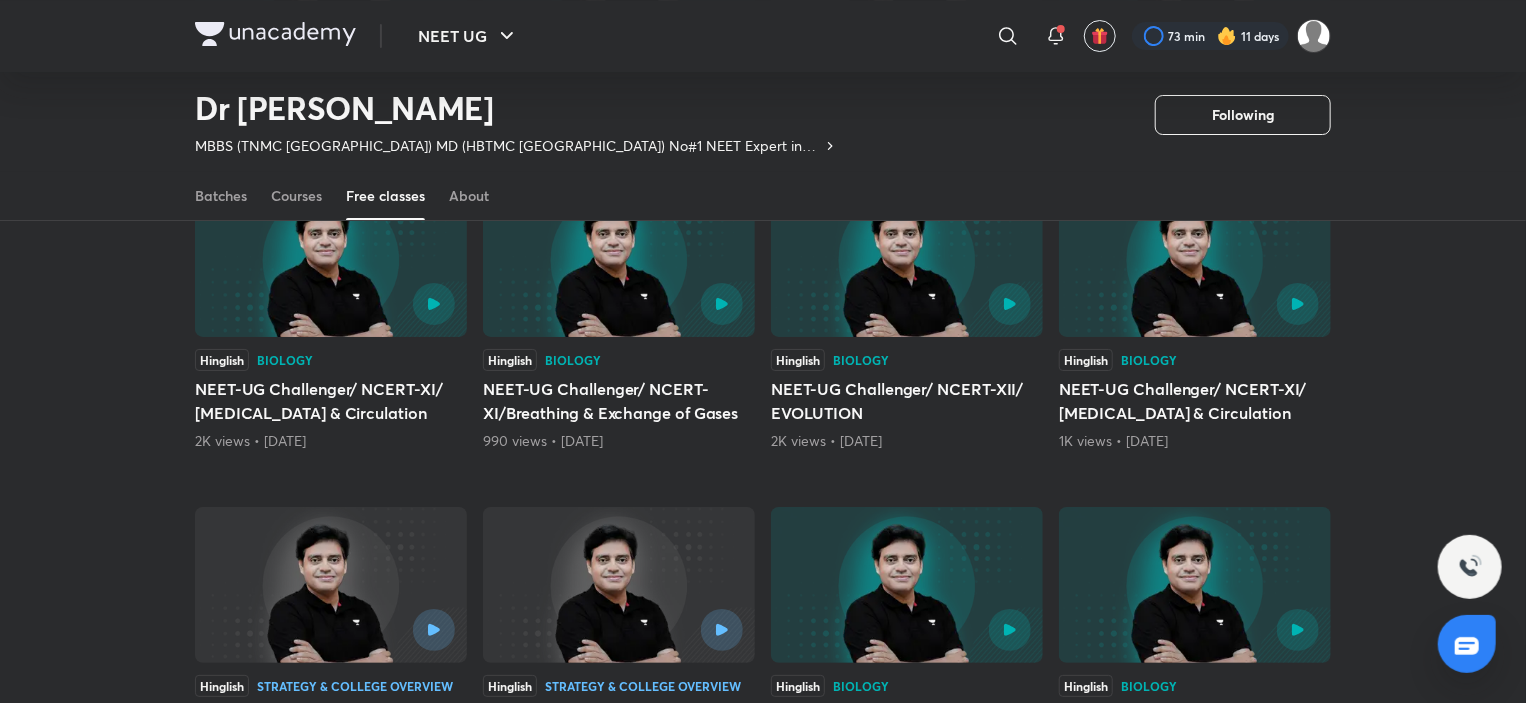 click at bounding box center [619, 304] 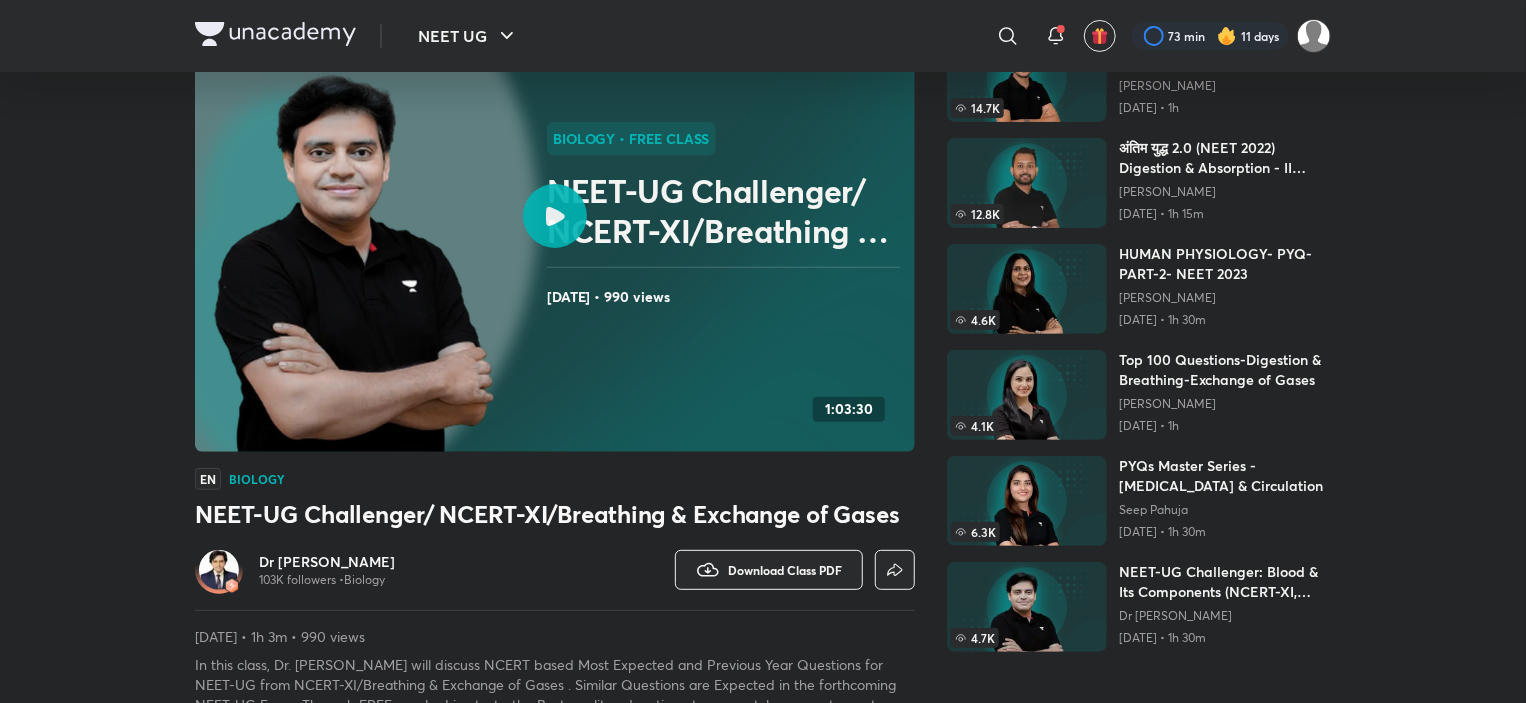 scroll, scrollTop: 0, scrollLeft: 0, axis: both 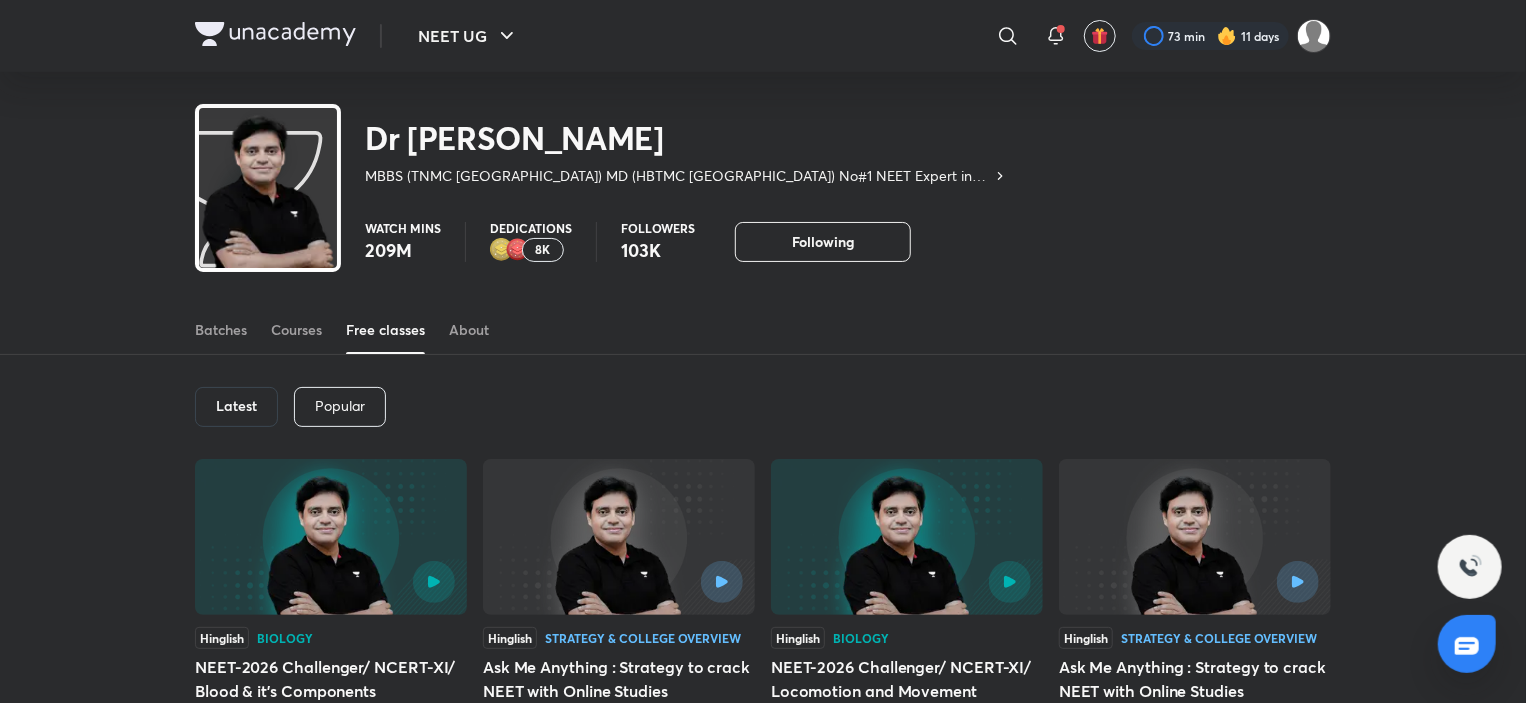 click on "Popular" at bounding box center [340, 406] 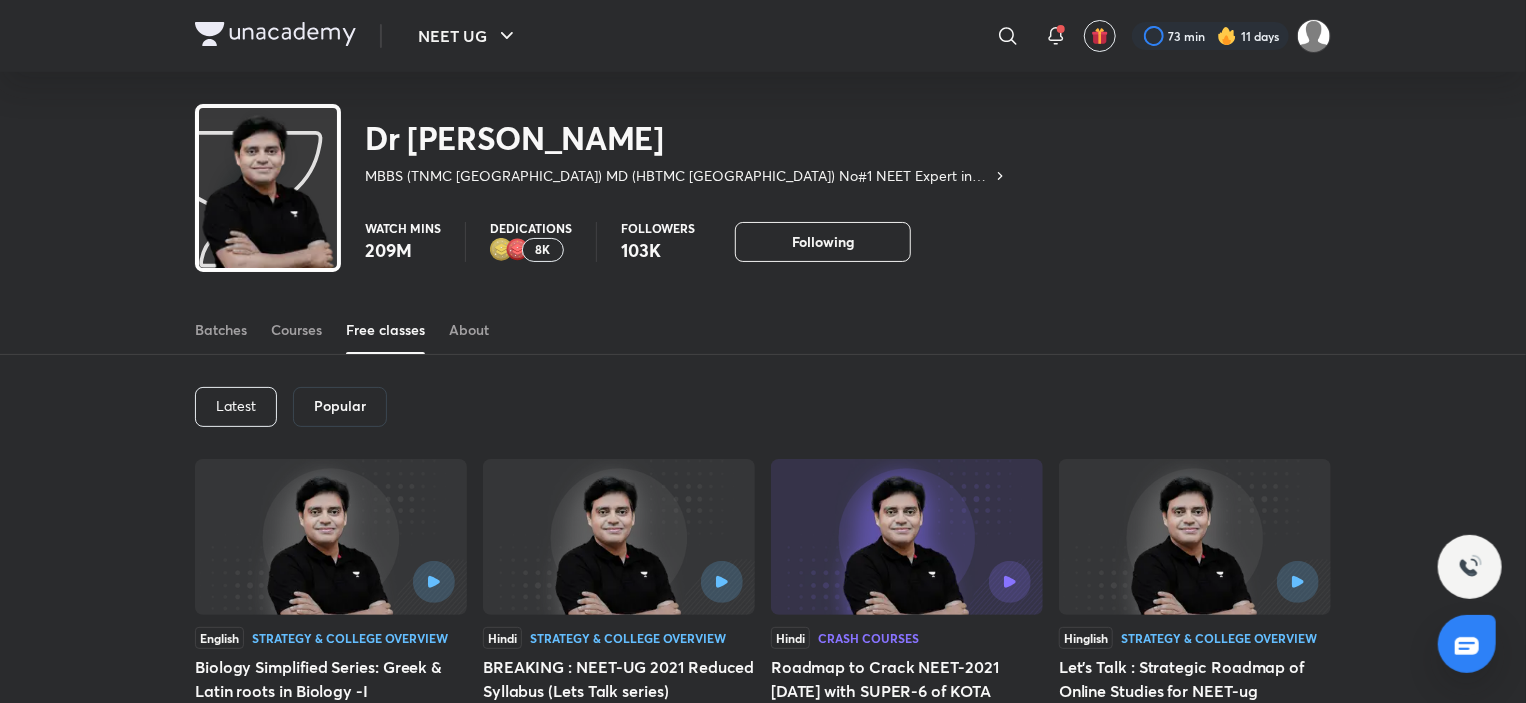 click on "Latest" at bounding box center (236, 406) 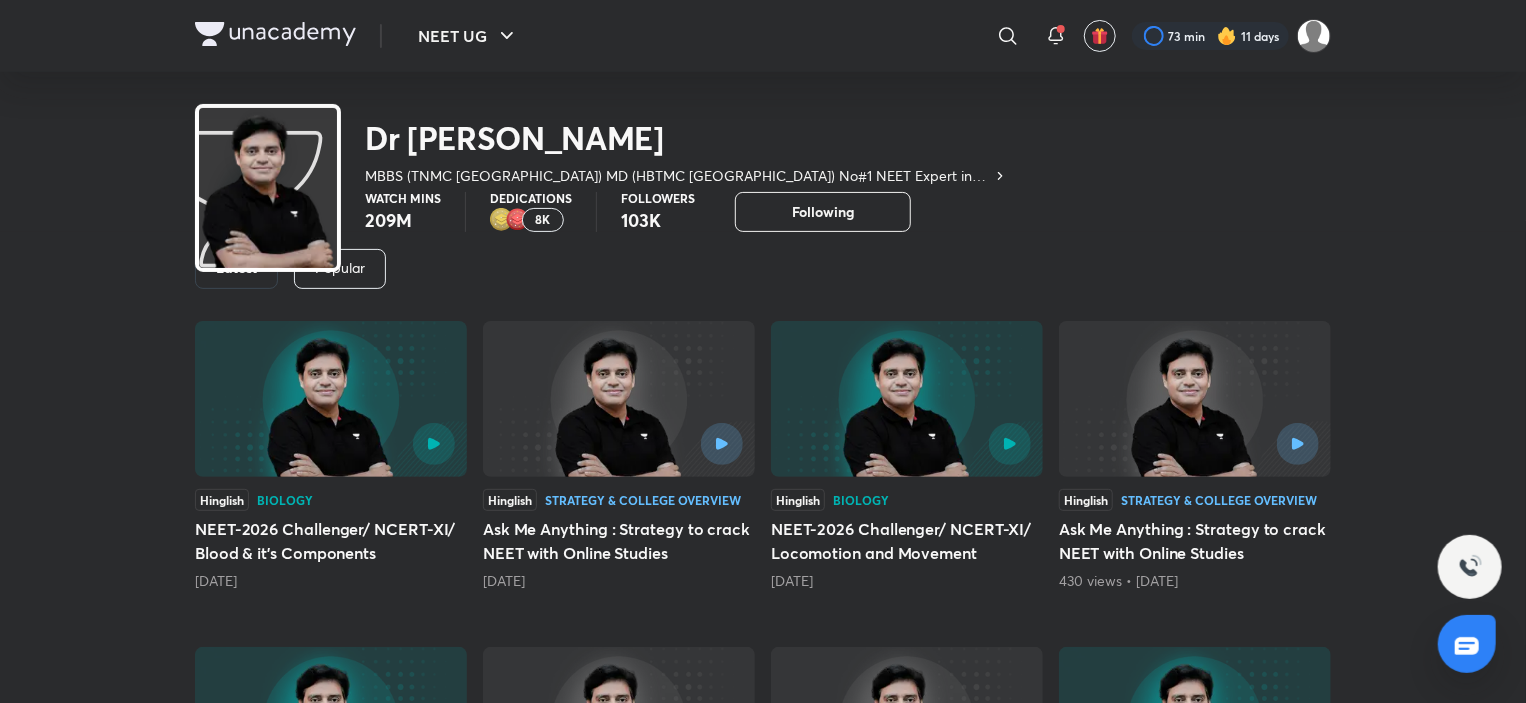 scroll, scrollTop: 0, scrollLeft: 0, axis: both 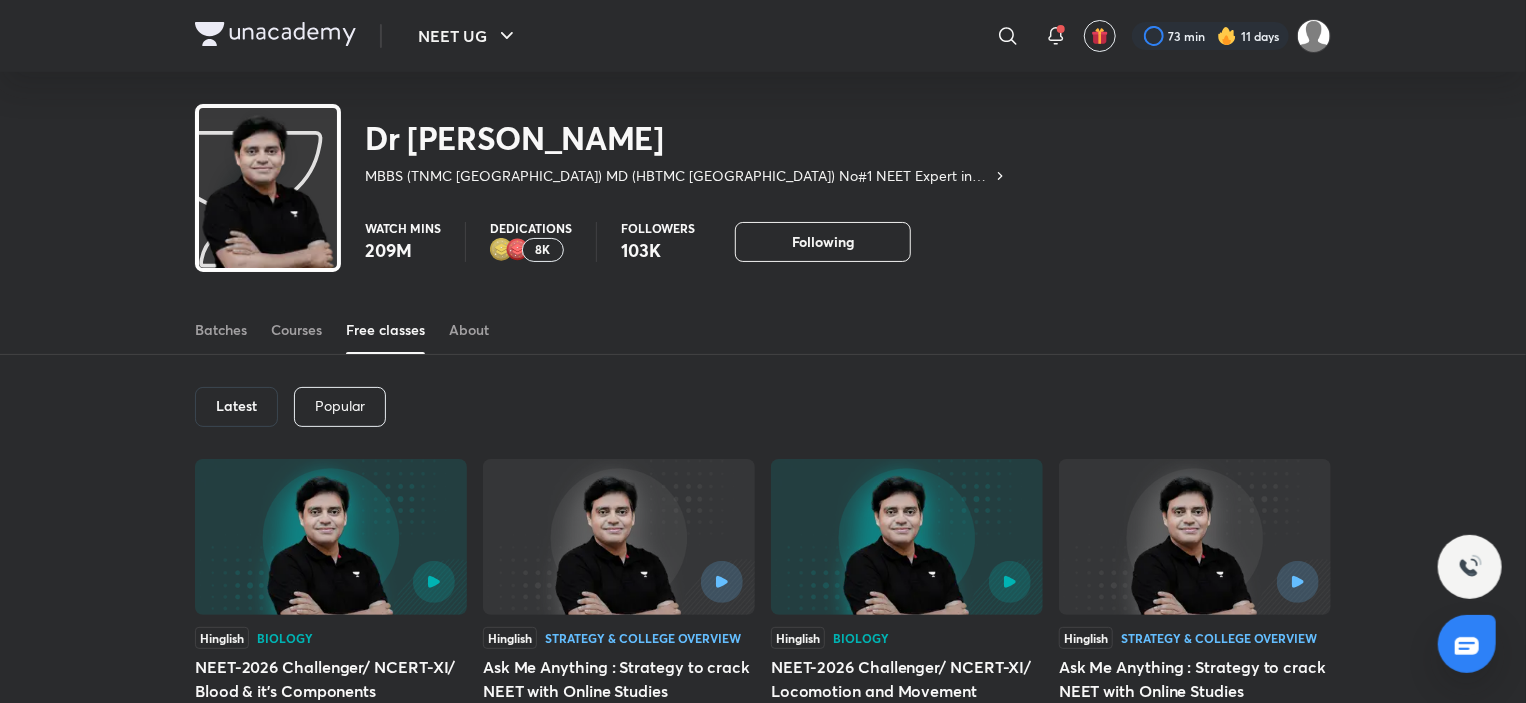 click on "Batches Courses Free classes About" at bounding box center (763, 330) 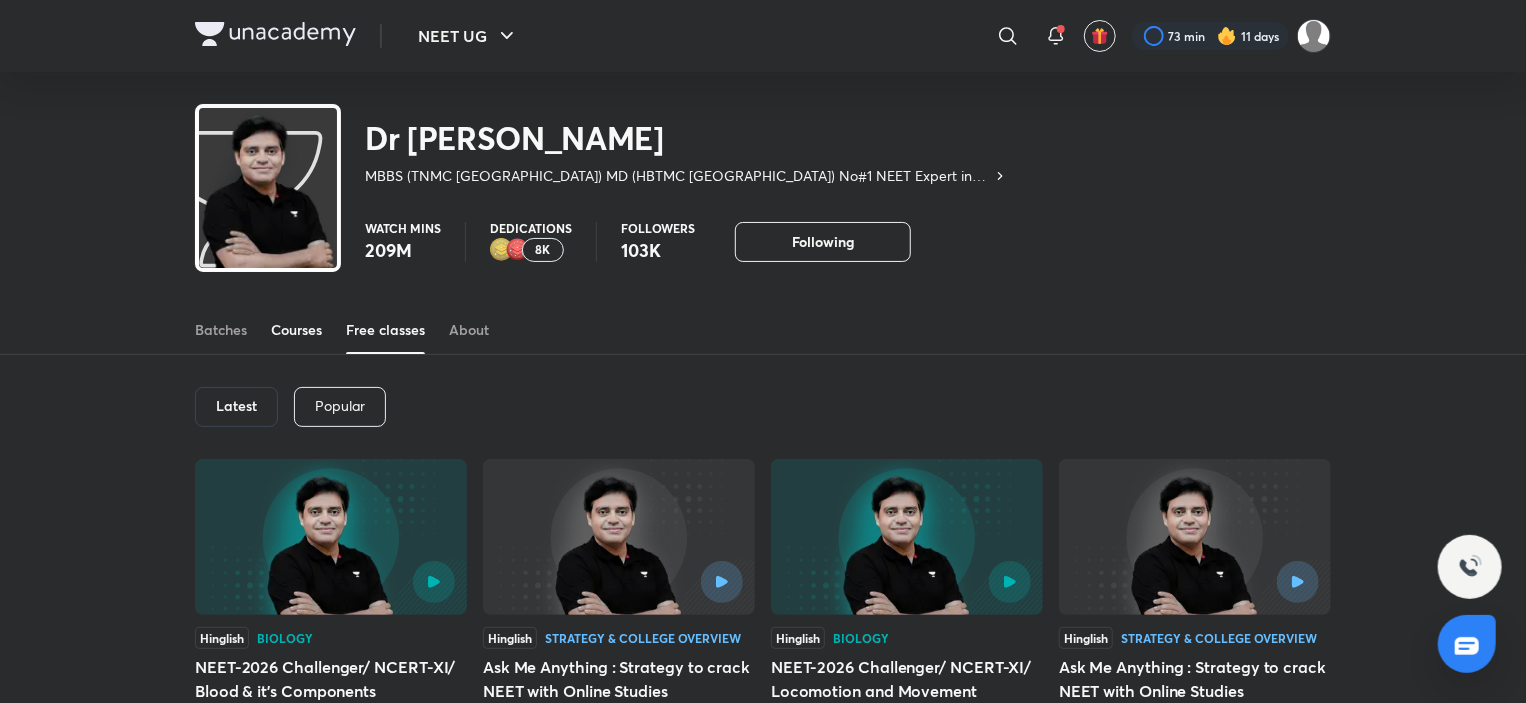 drag, startPoint x: 280, startPoint y: 349, endPoint x: 299, endPoint y: 338, distance: 21.954498 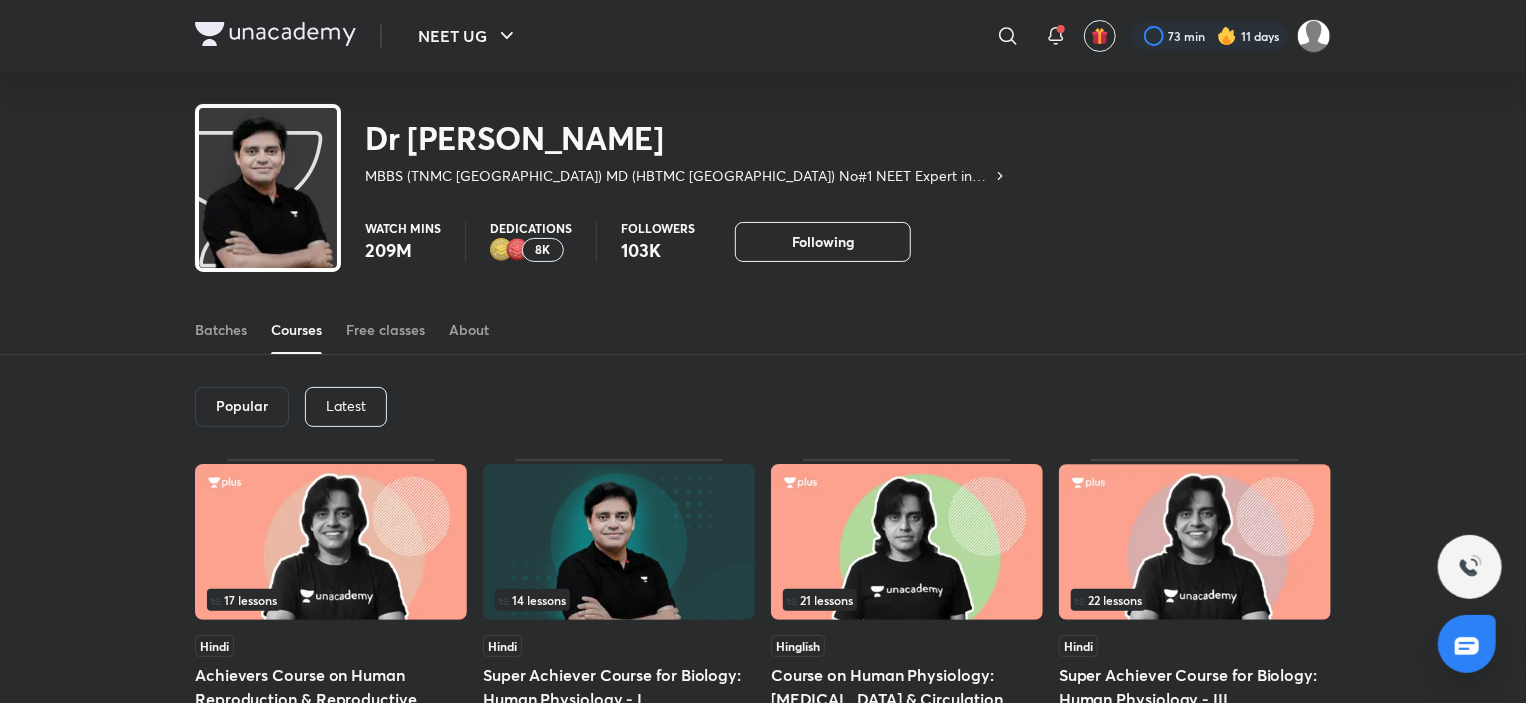 click on "Latest" at bounding box center [346, 406] 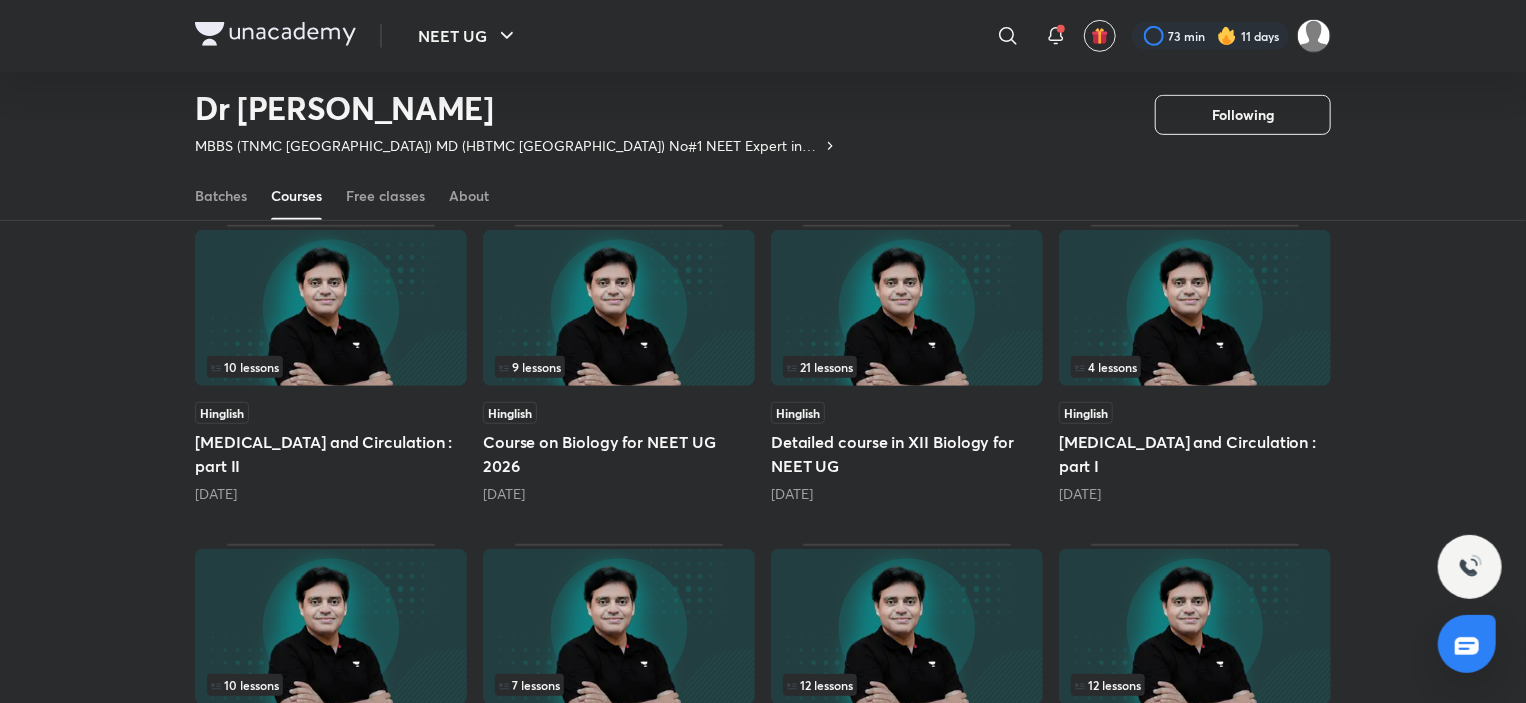 scroll, scrollTop: 786, scrollLeft: 0, axis: vertical 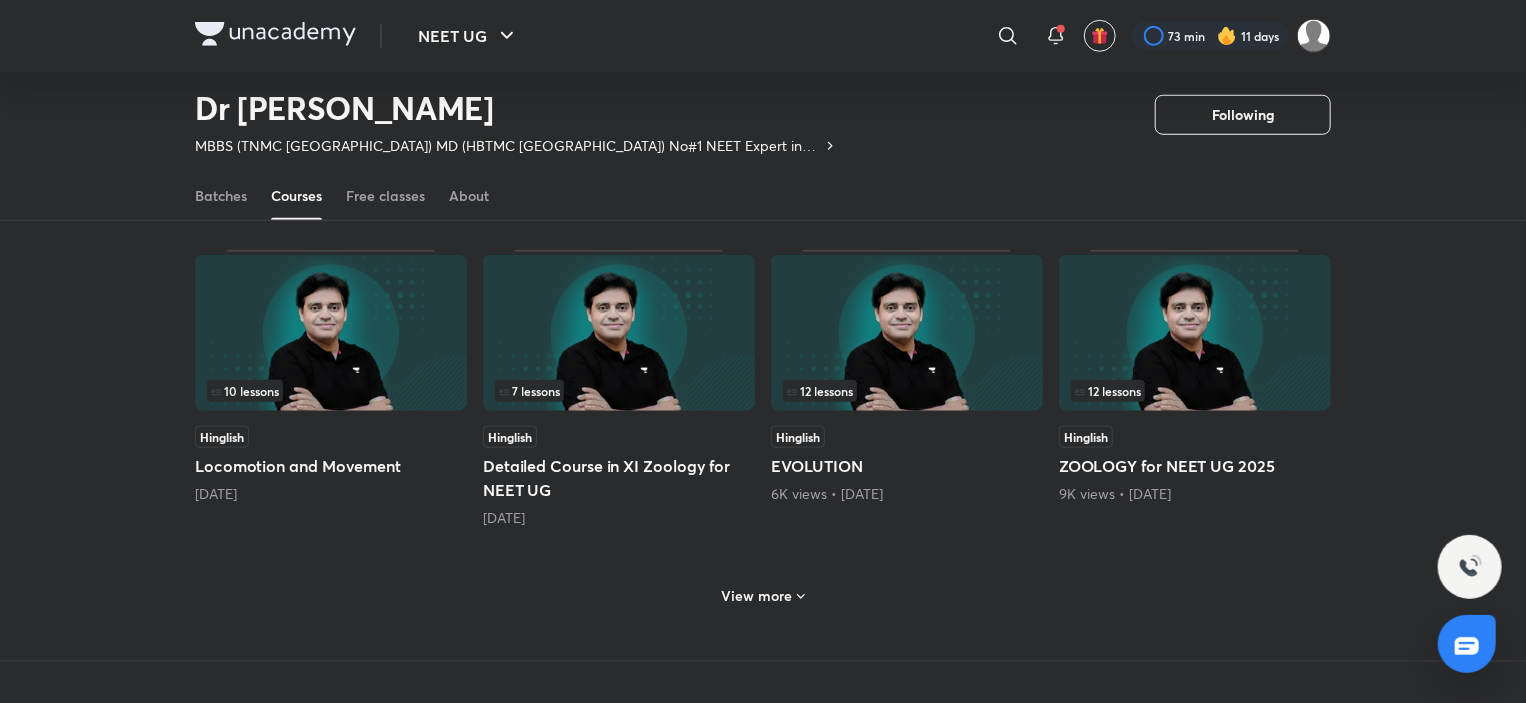 click on "View more" at bounding box center (757, 596) 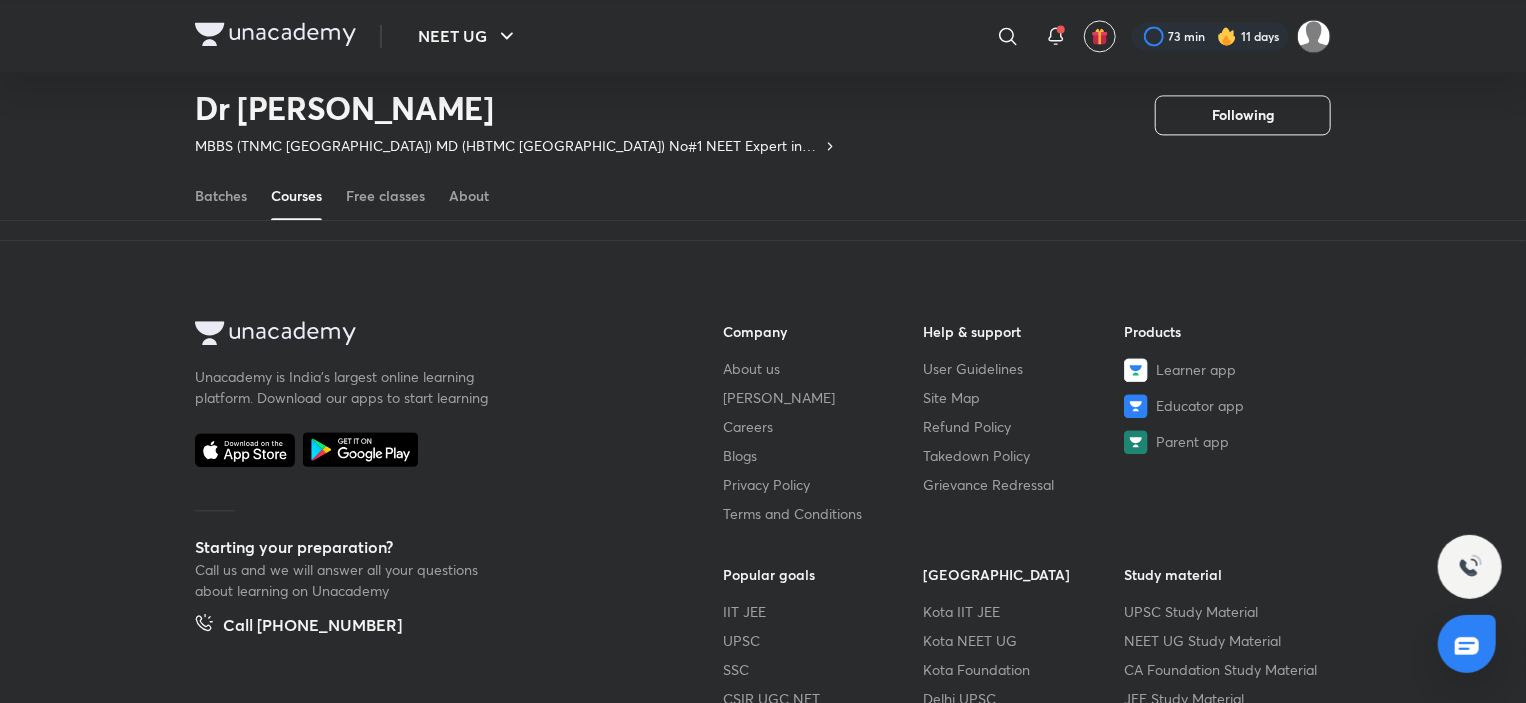 scroll, scrollTop: 1986, scrollLeft: 0, axis: vertical 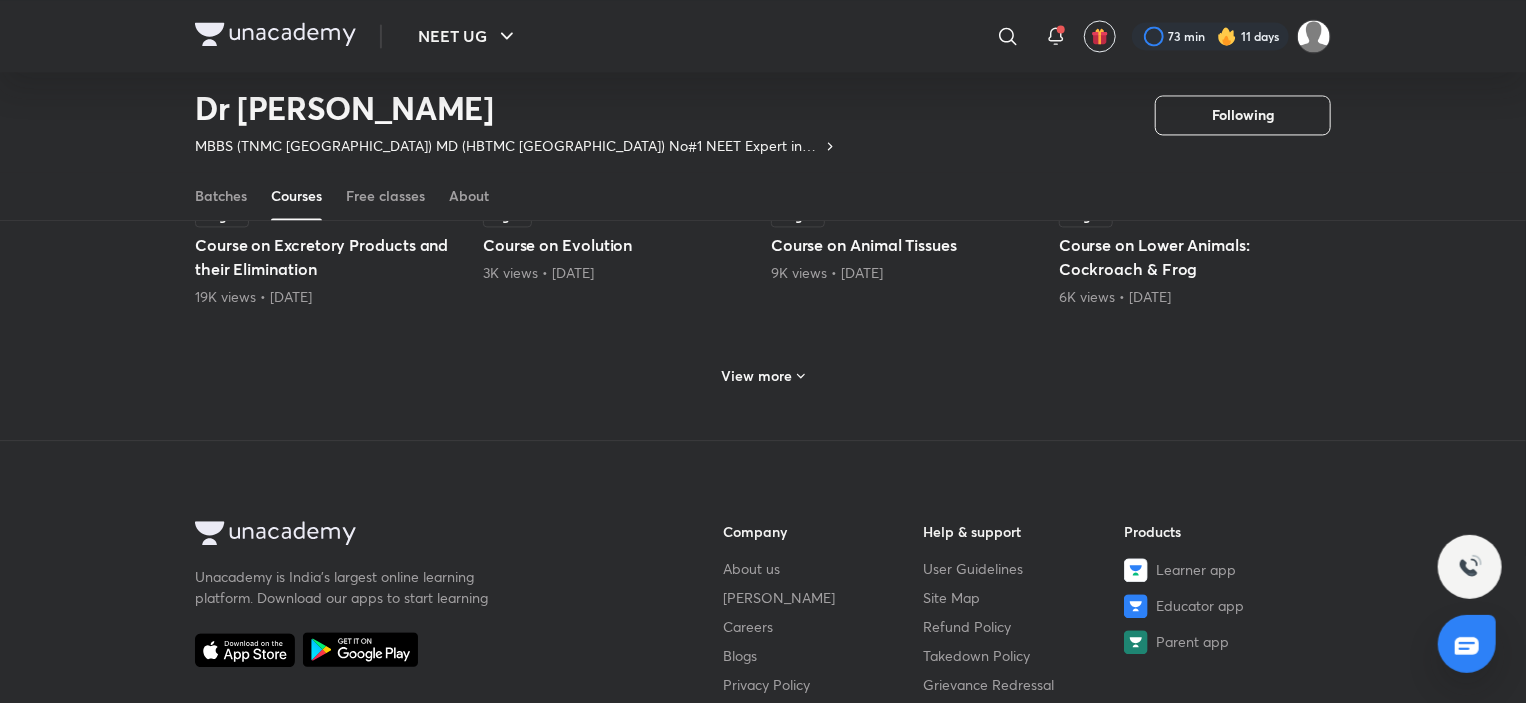 click on "View more" at bounding box center (757, 376) 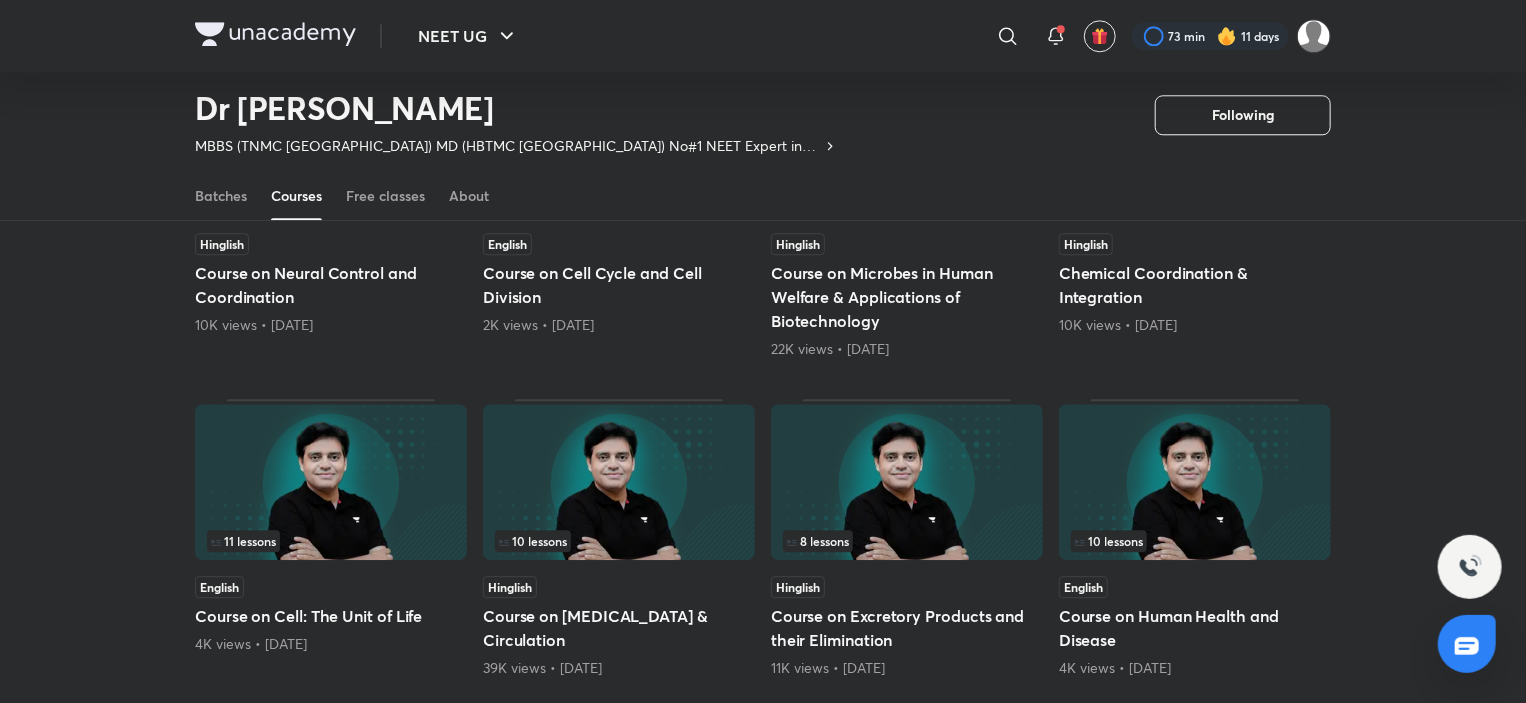 scroll, scrollTop: 2786, scrollLeft: 0, axis: vertical 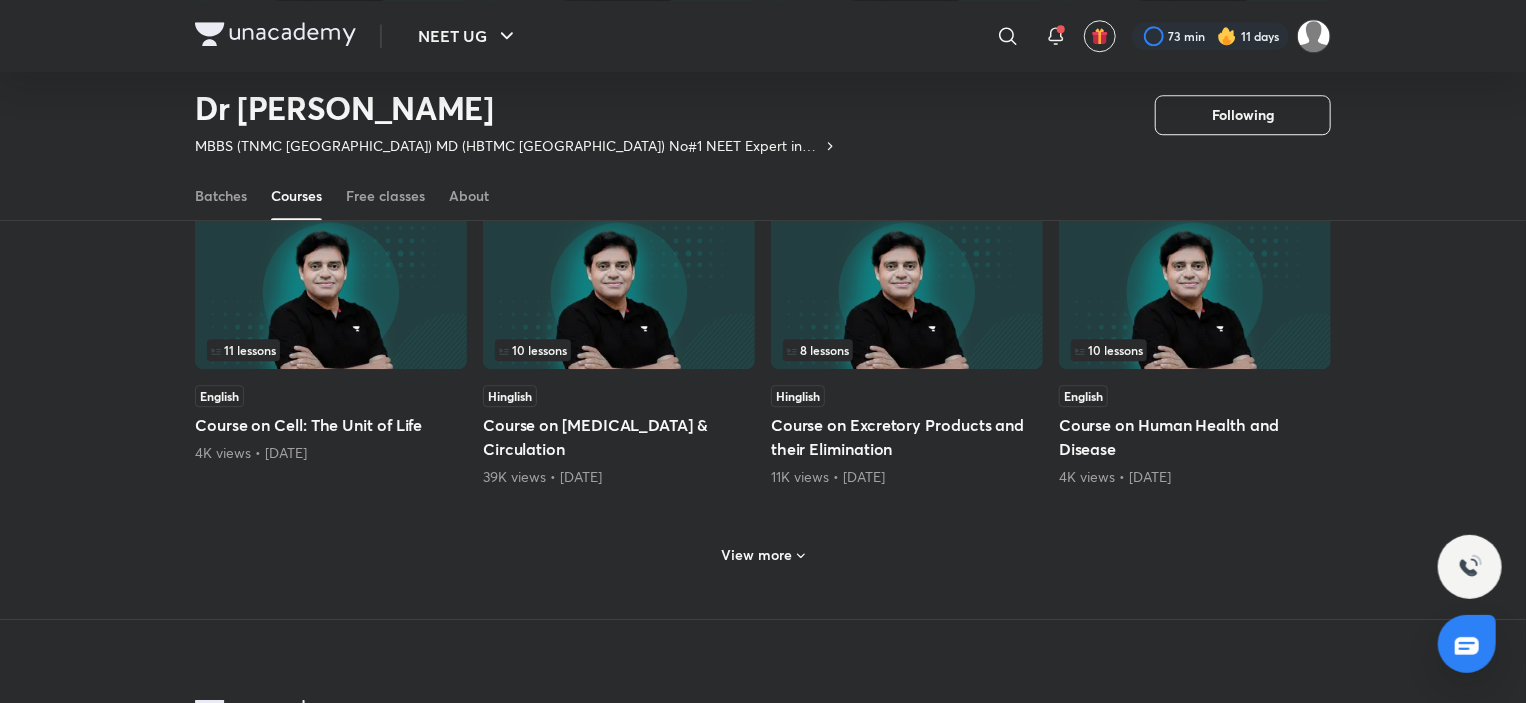 click on "View more" at bounding box center (757, 555) 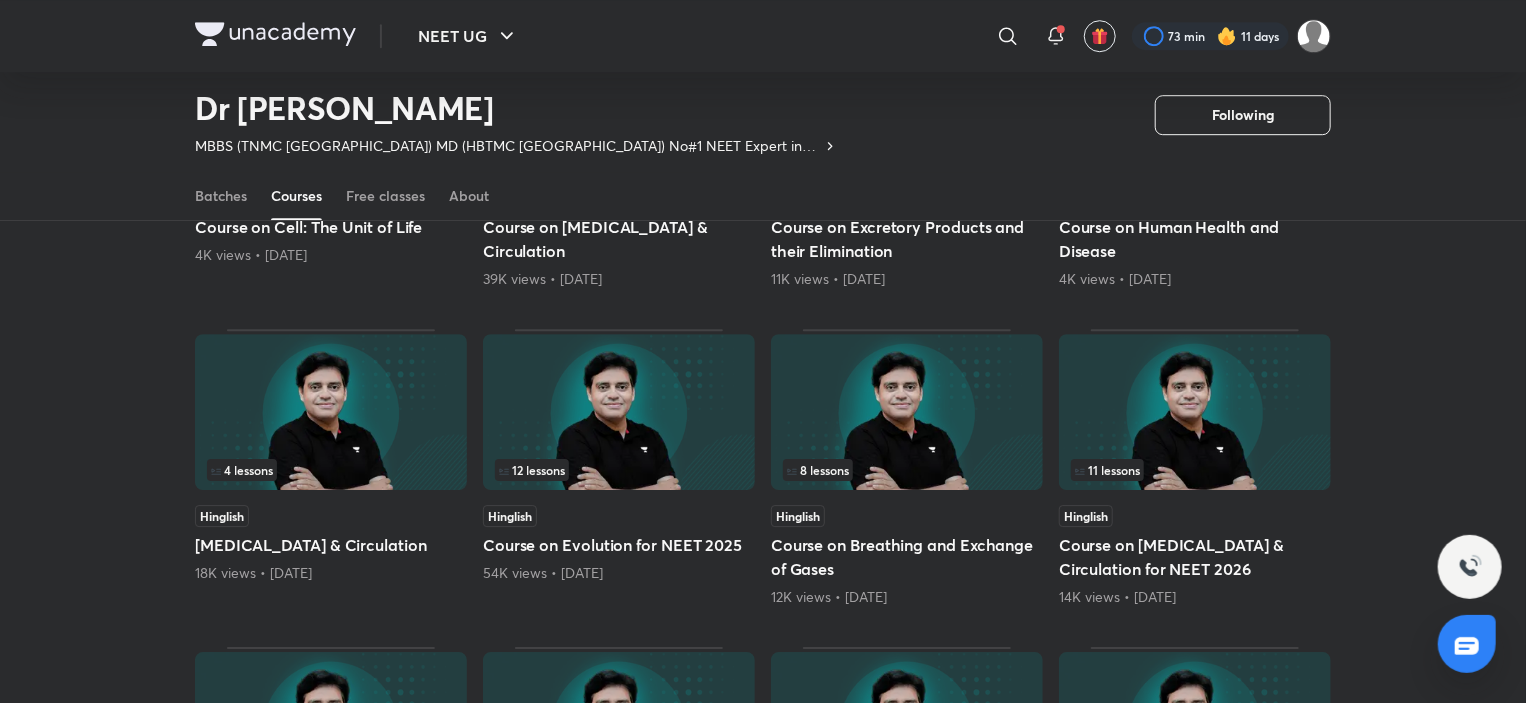scroll, scrollTop: 2986, scrollLeft: 0, axis: vertical 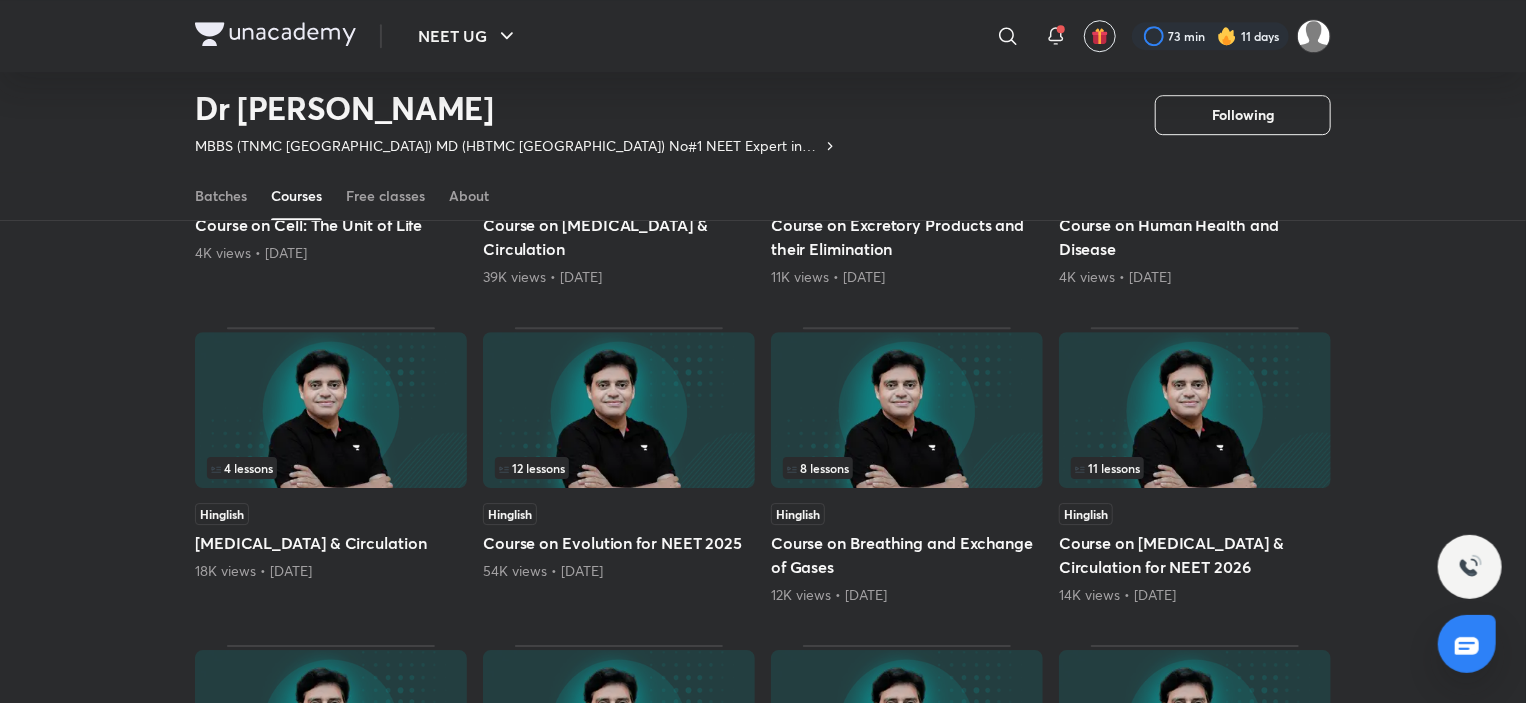 click at bounding box center (907, 410) 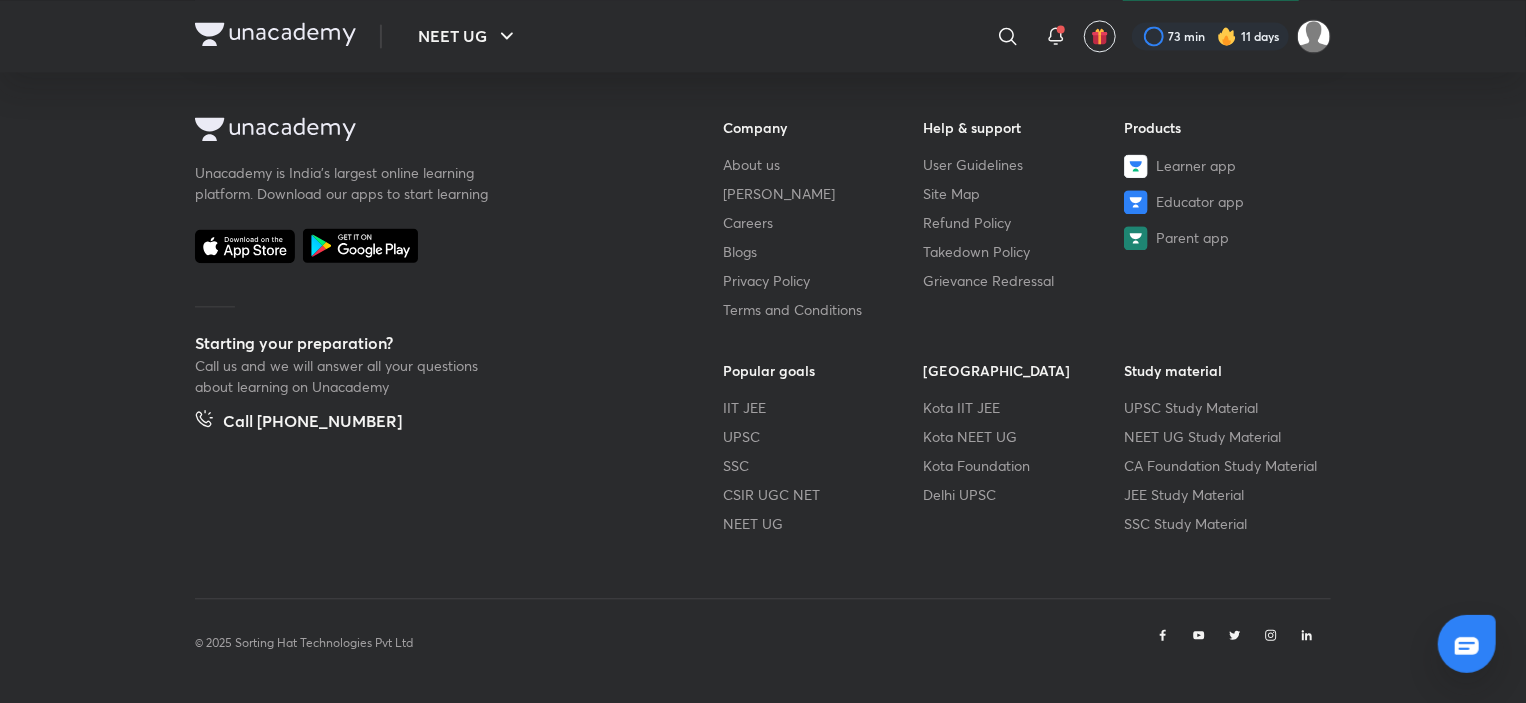 scroll, scrollTop: 0, scrollLeft: 0, axis: both 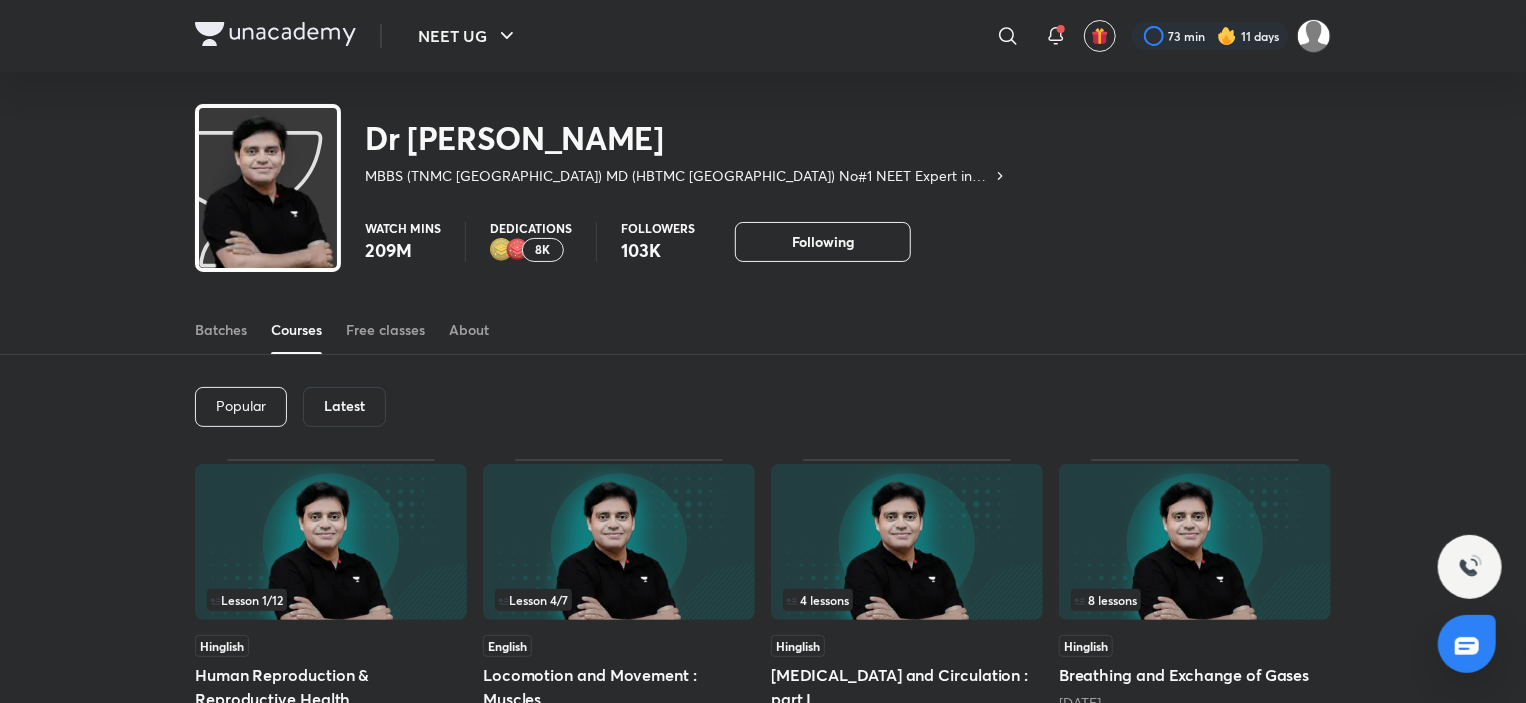 click on "Latest" at bounding box center (344, 406) 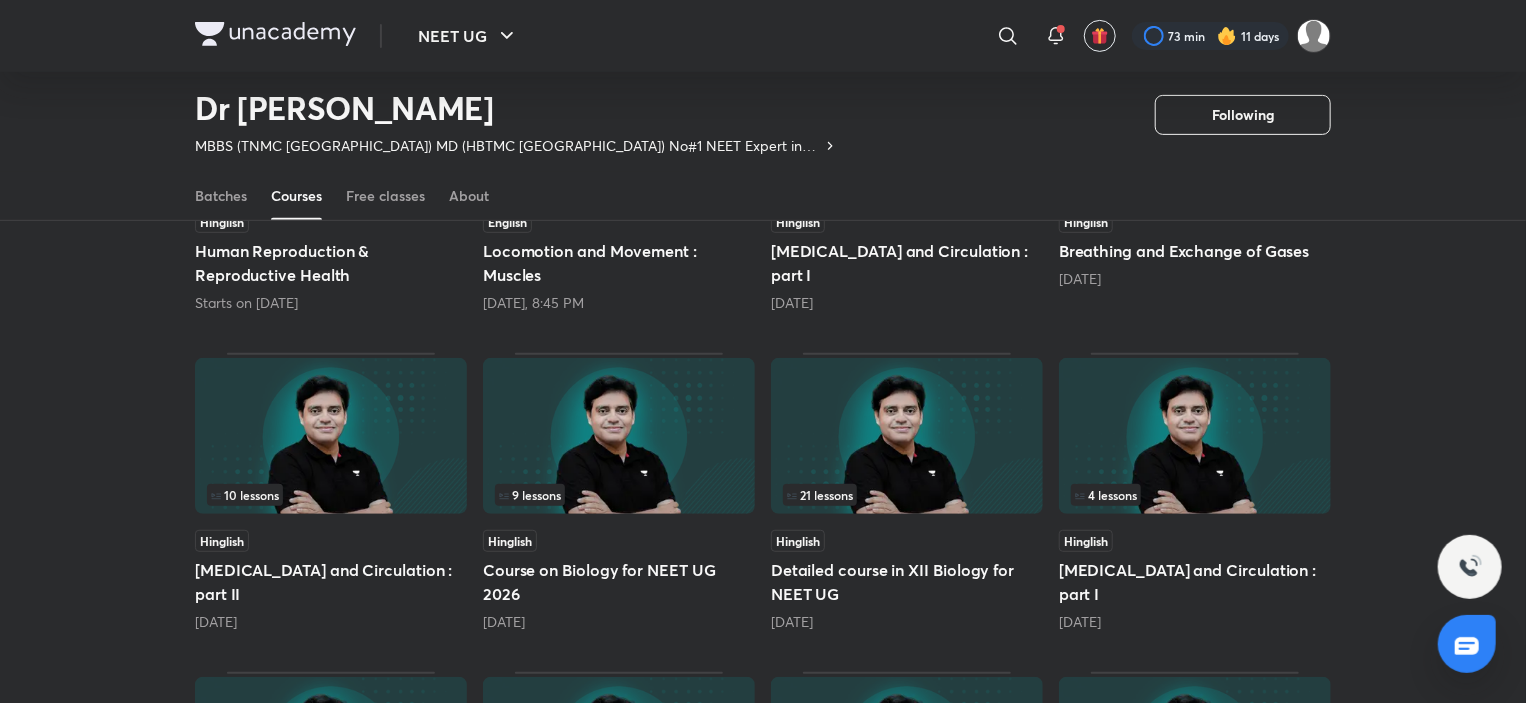 scroll, scrollTop: 786, scrollLeft: 0, axis: vertical 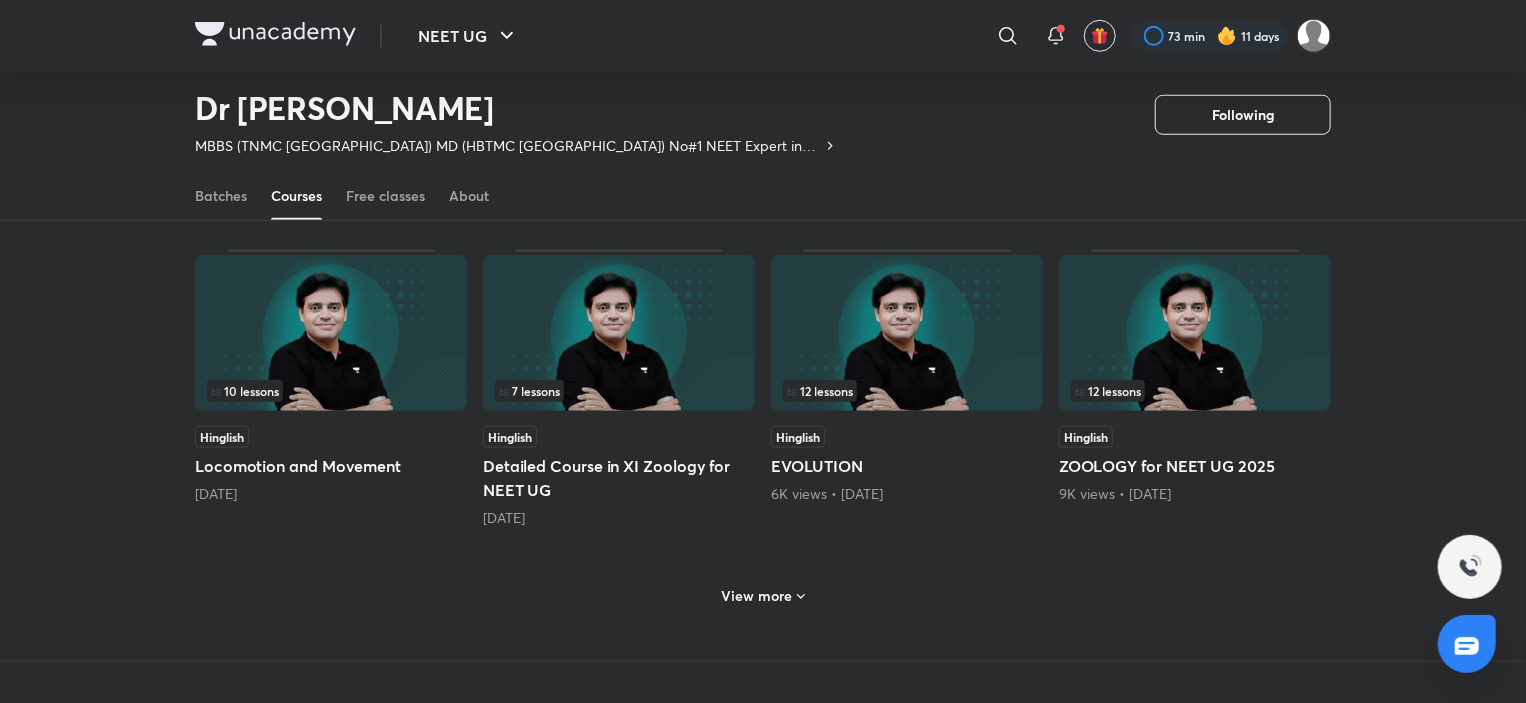 click 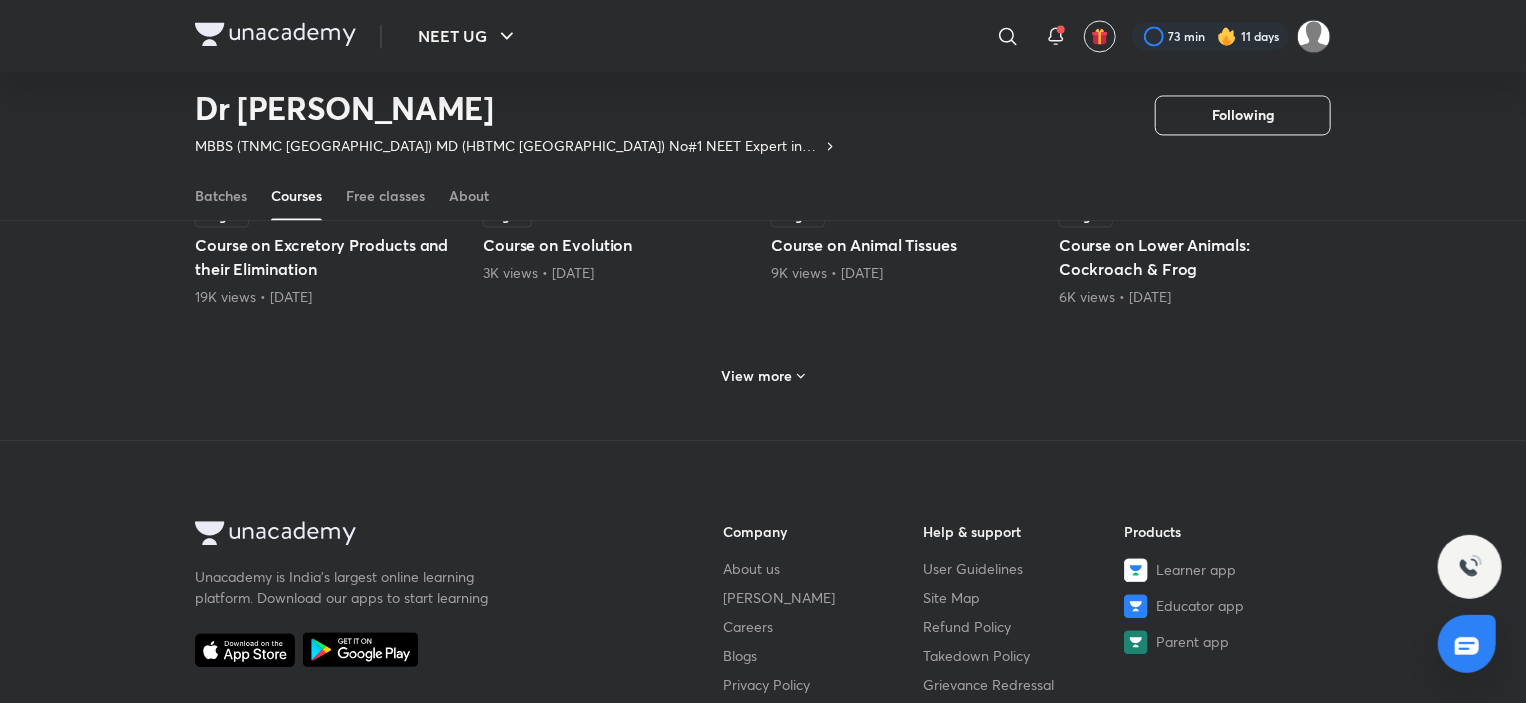 click on "View more" at bounding box center (763, 373) 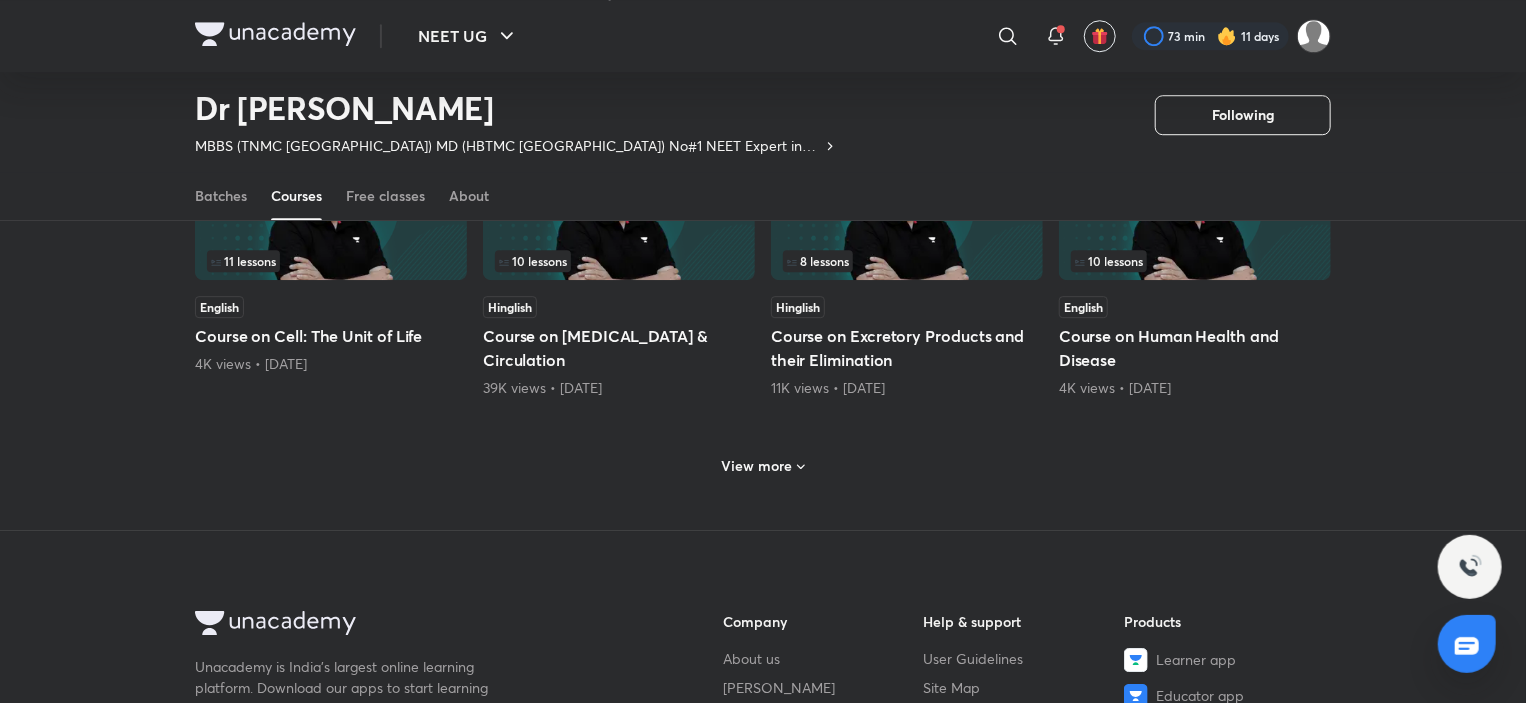 scroll, scrollTop: 2886, scrollLeft: 0, axis: vertical 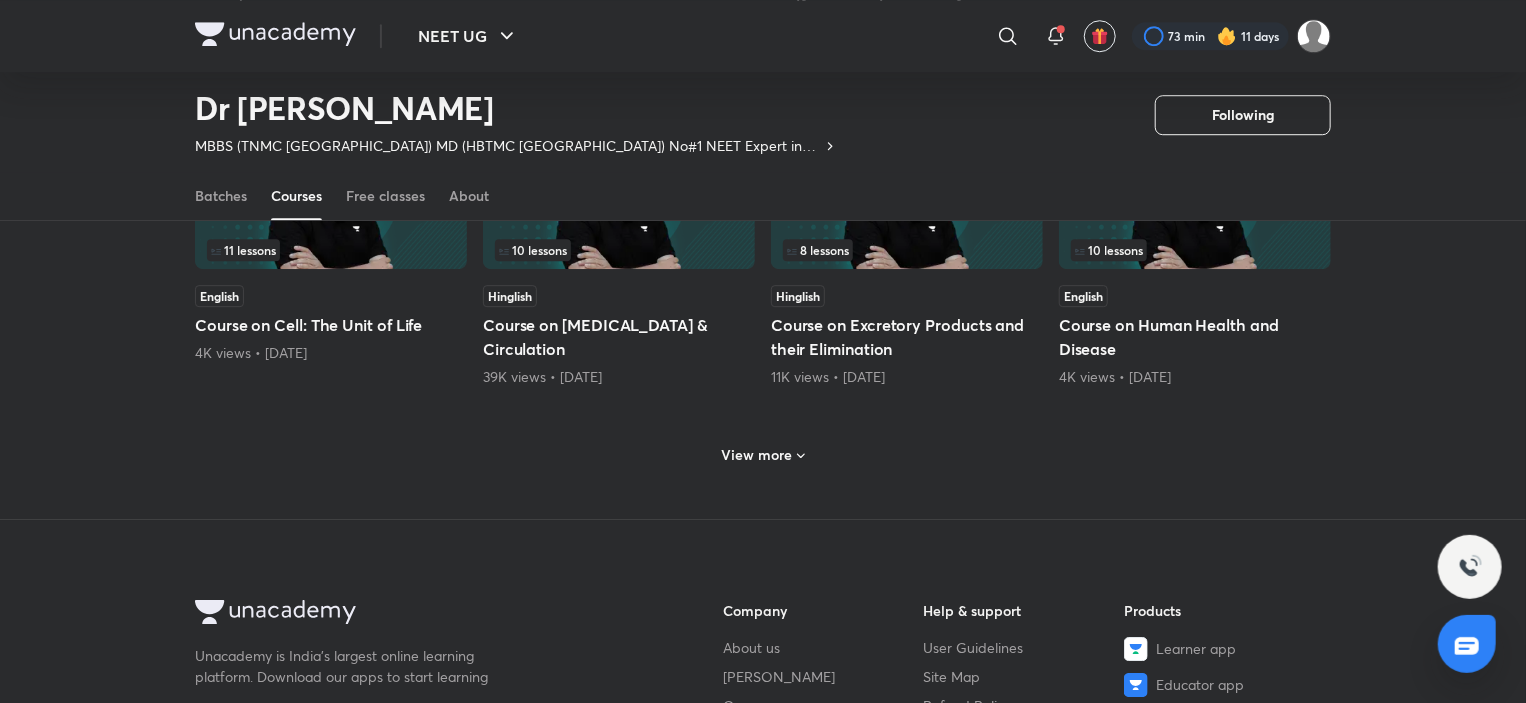 click on "View more" at bounding box center (757, 455) 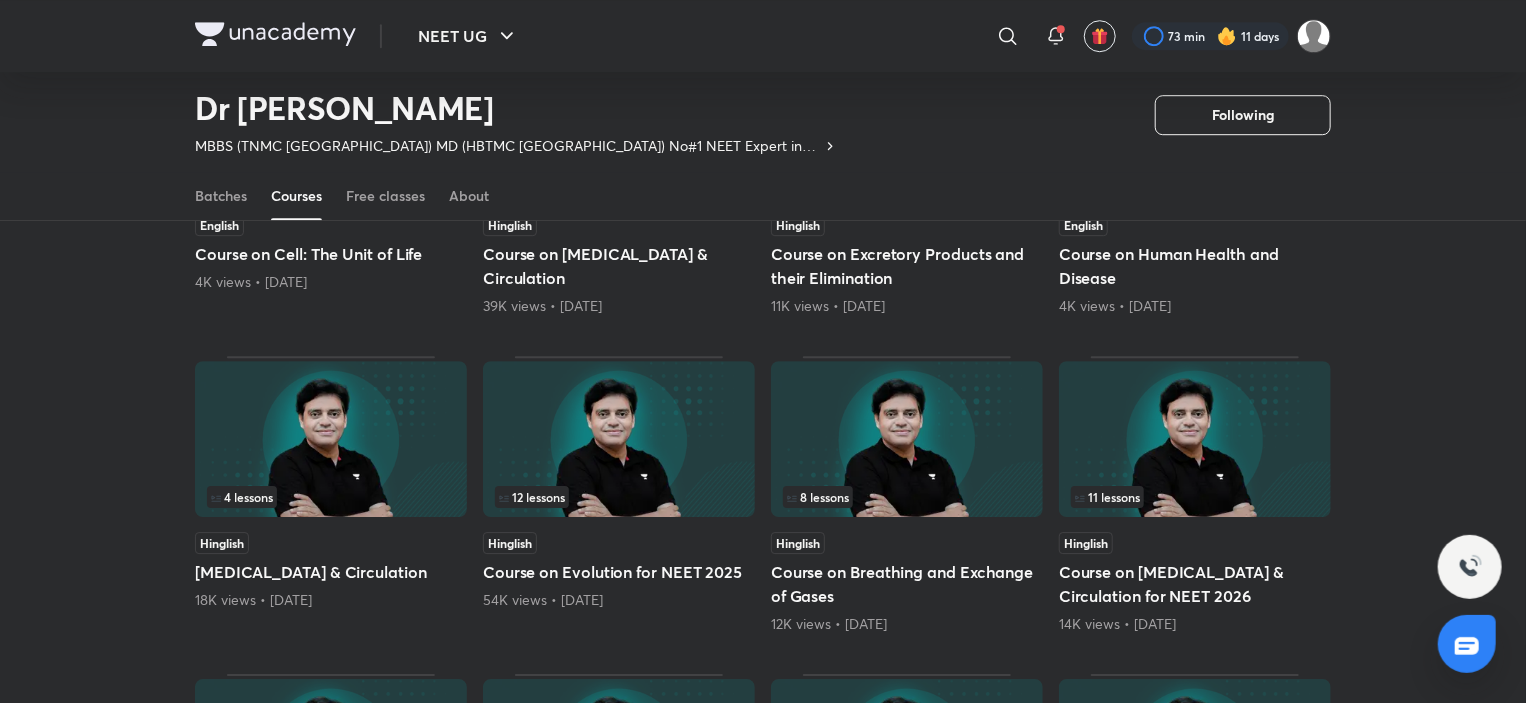 scroll, scrollTop: 2986, scrollLeft: 0, axis: vertical 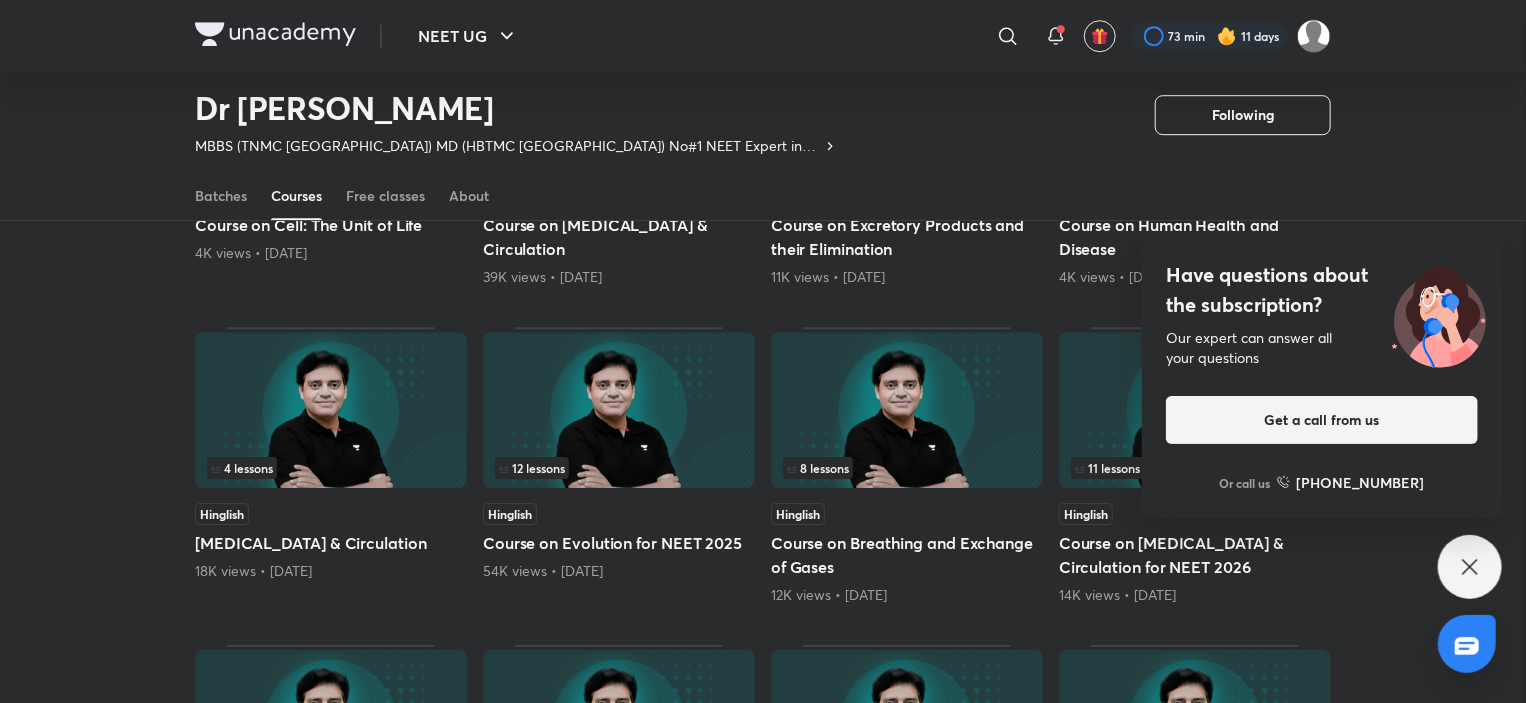click on "4   lessons" at bounding box center (242, 468) 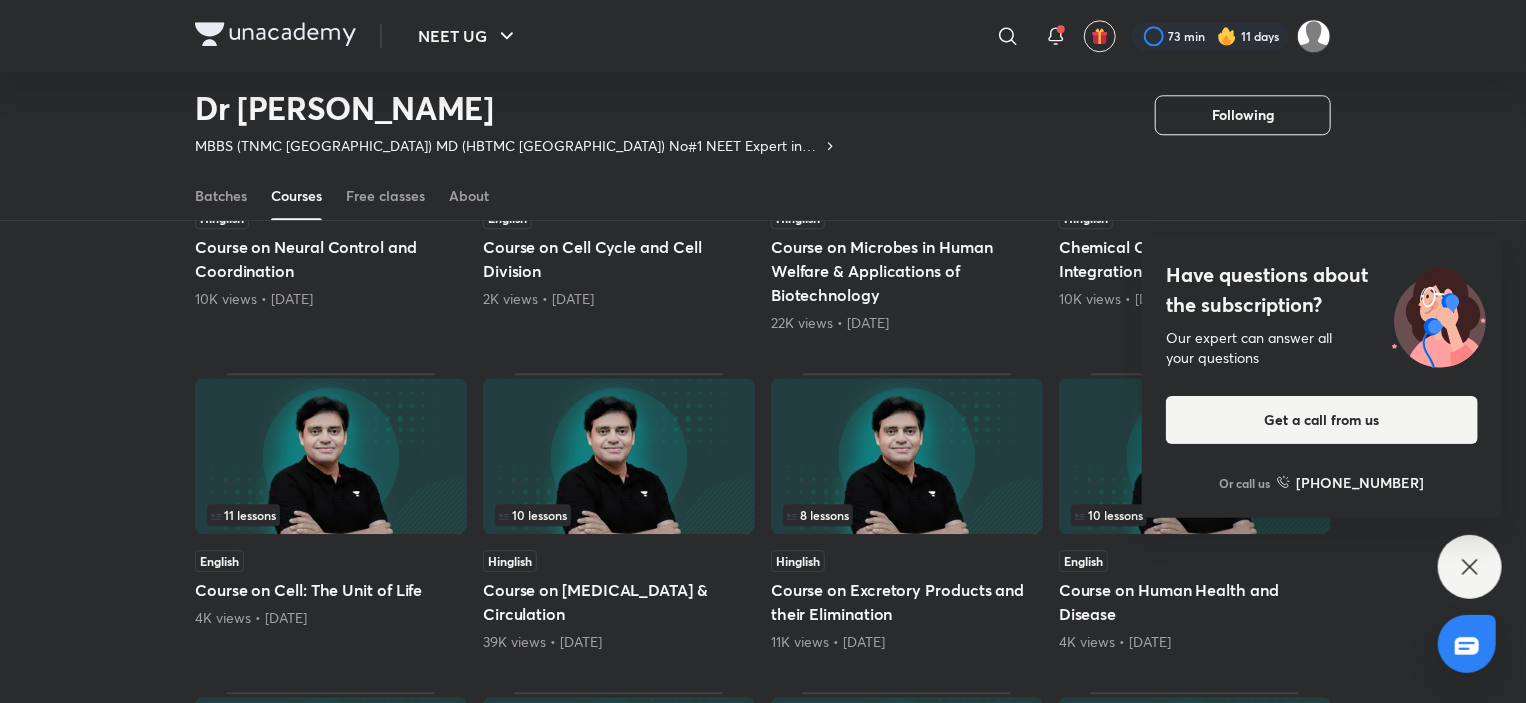 scroll, scrollTop: 2586, scrollLeft: 0, axis: vertical 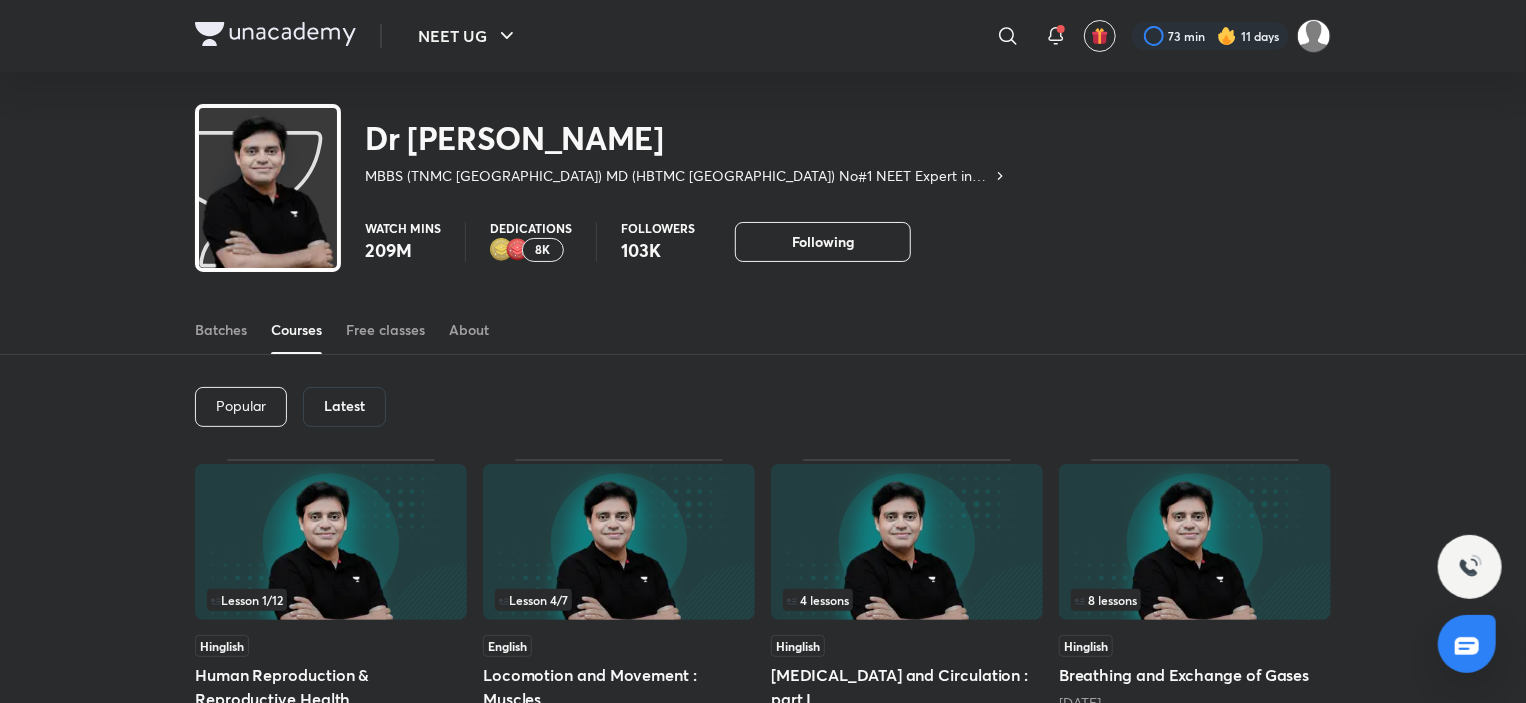 click on "Latest" at bounding box center [344, 407] 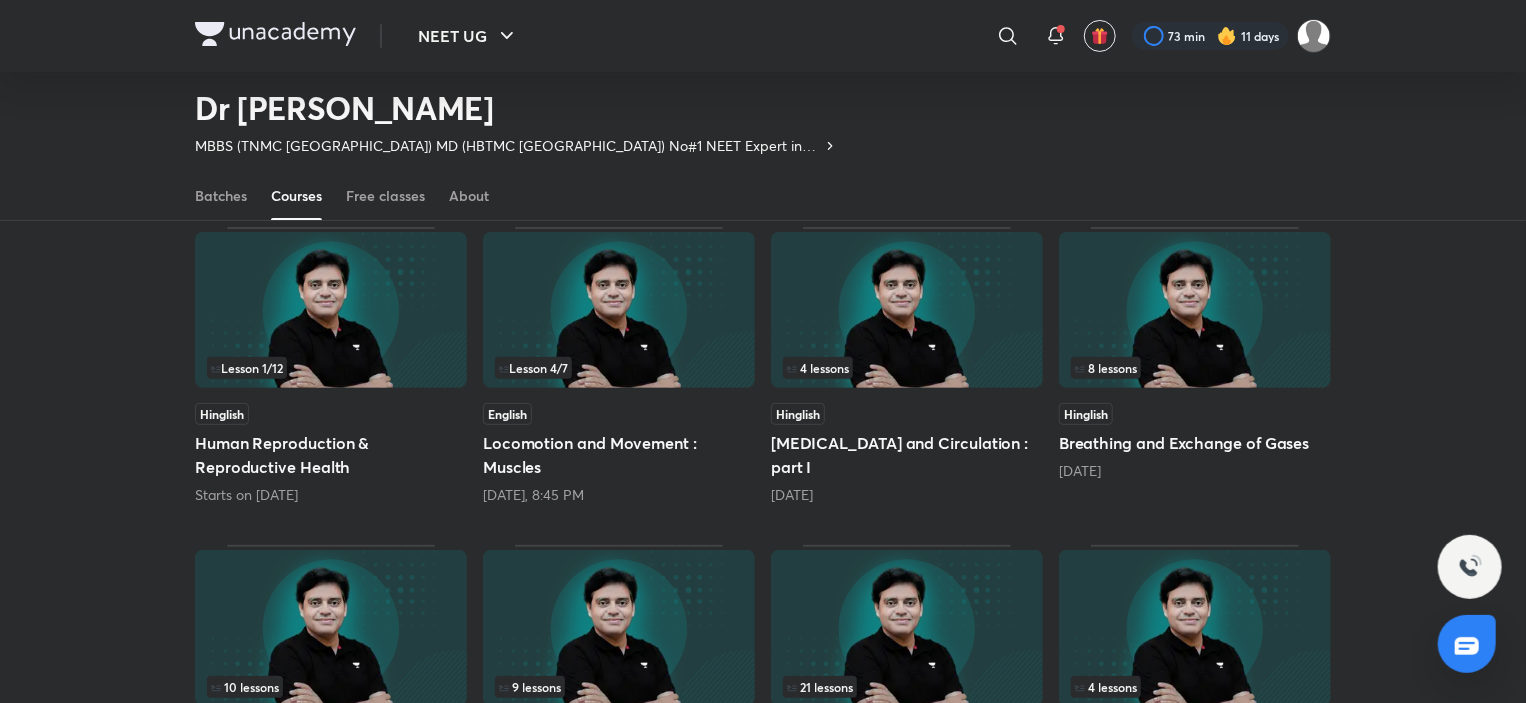 scroll, scrollTop: 860, scrollLeft: 0, axis: vertical 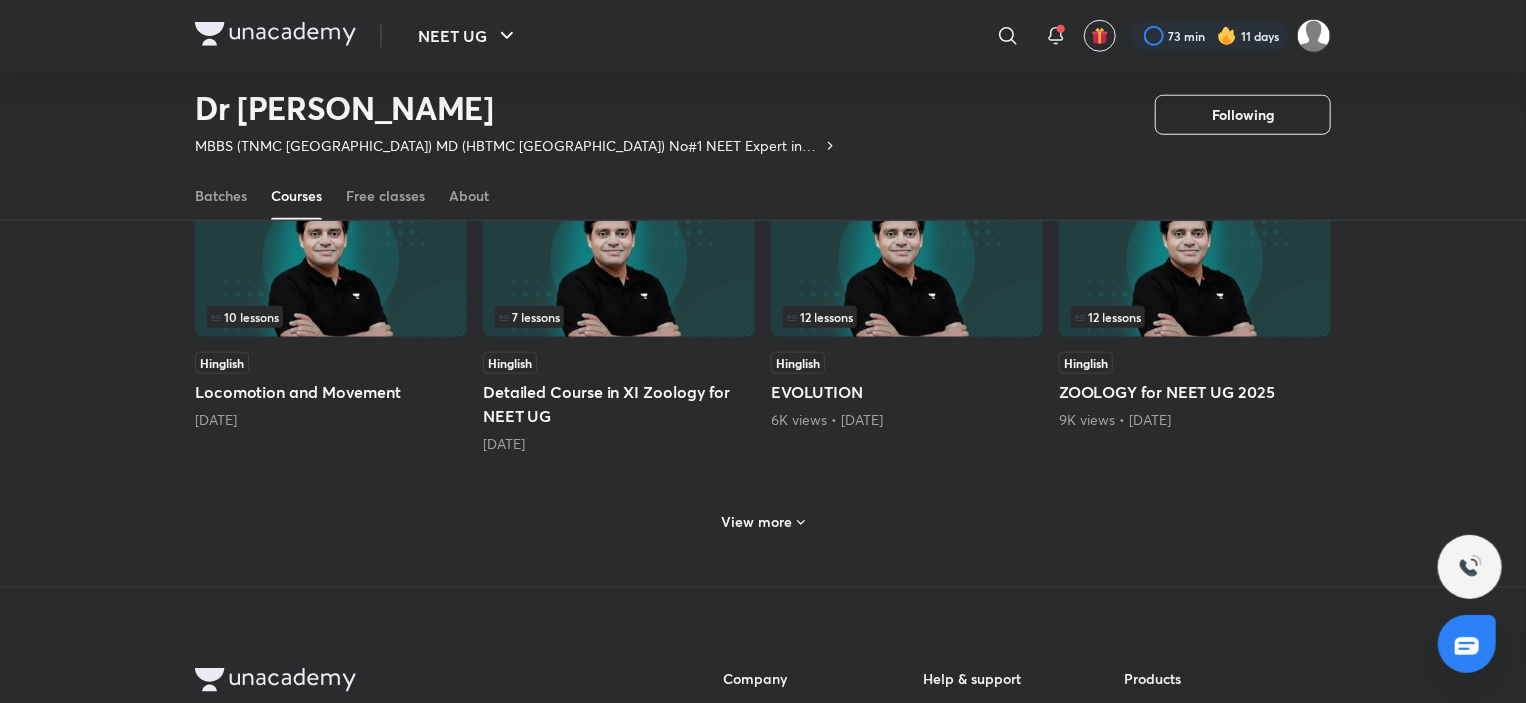 click on "View more" at bounding box center (757, 522) 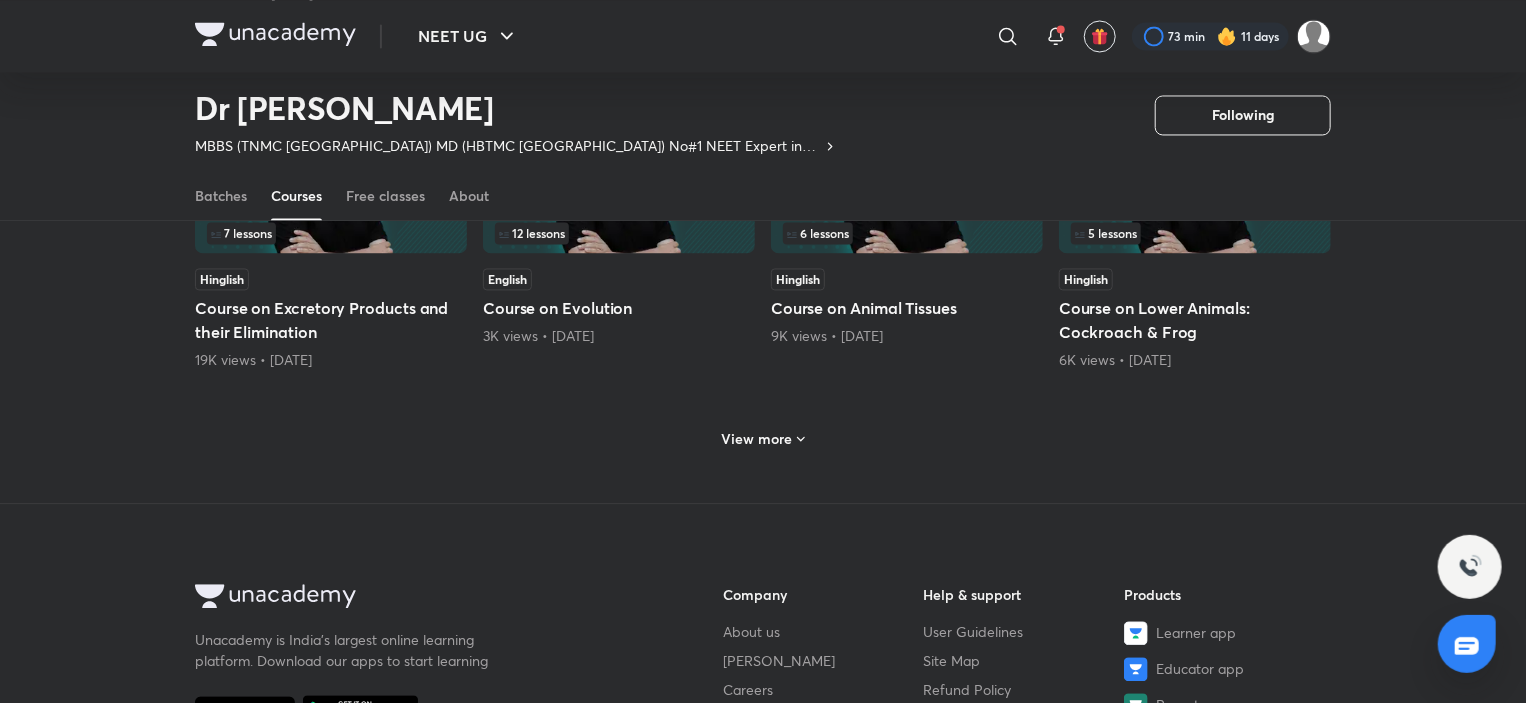 scroll, scrollTop: 2060, scrollLeft: 0, axis: vertical 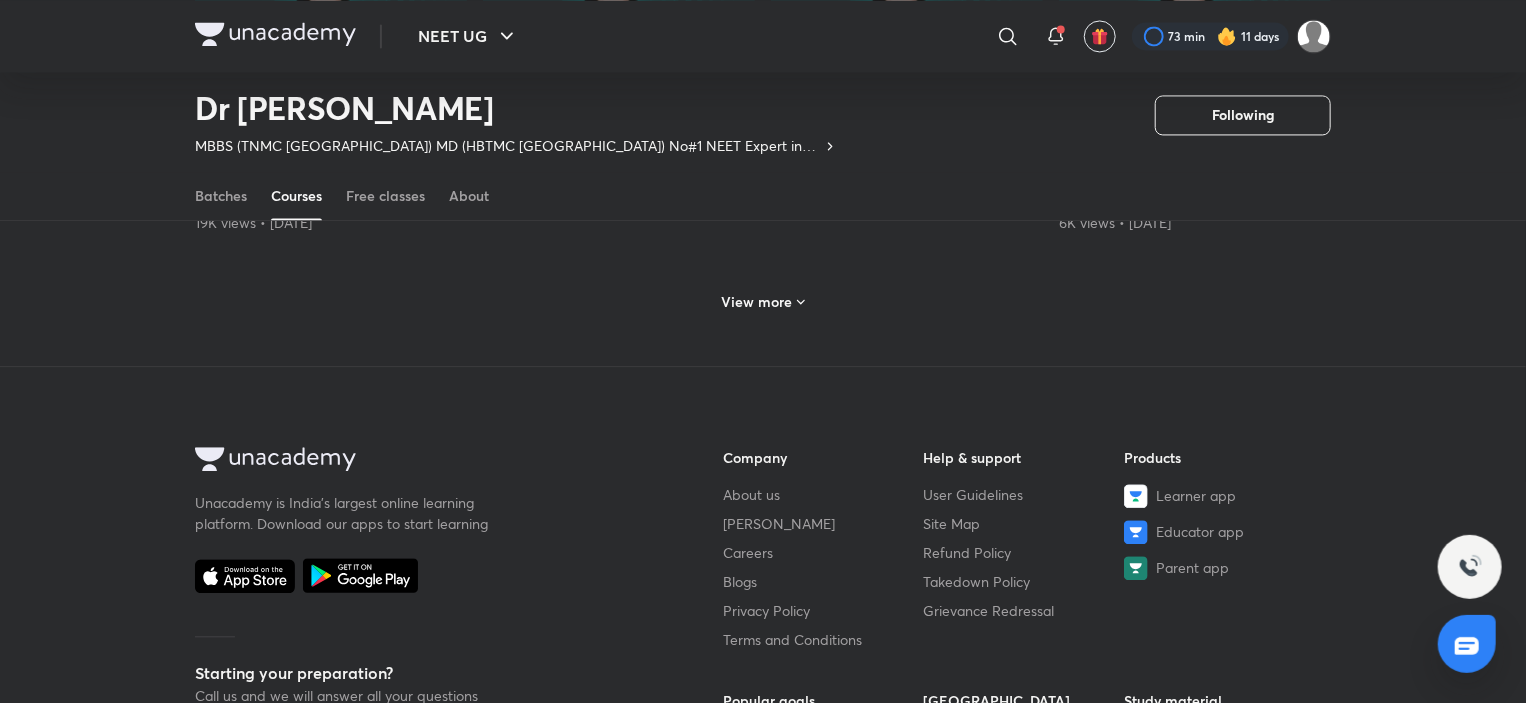 click on "View more" at bounding box center (757, 302) 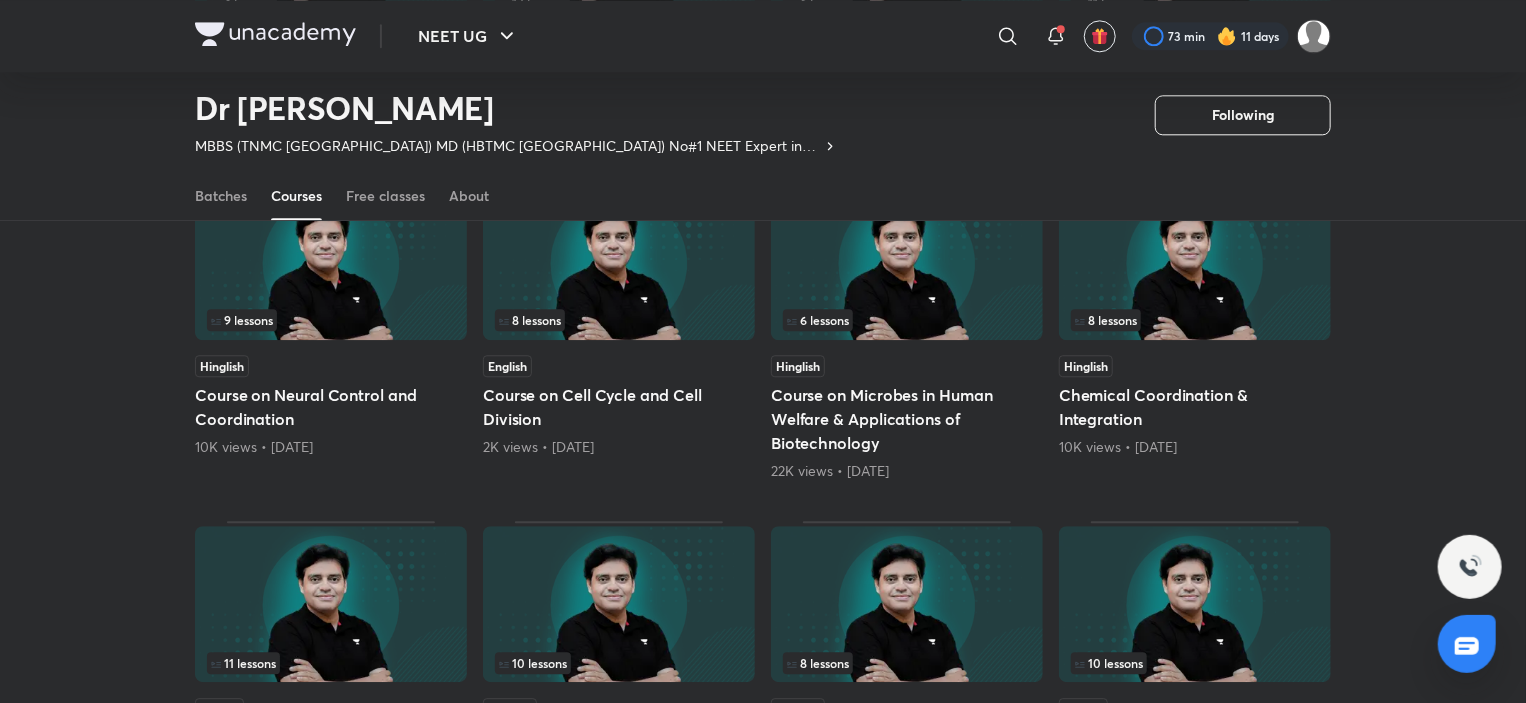 scroll, scrollTop: 2760, scrollLeft: 0, axis: vertical 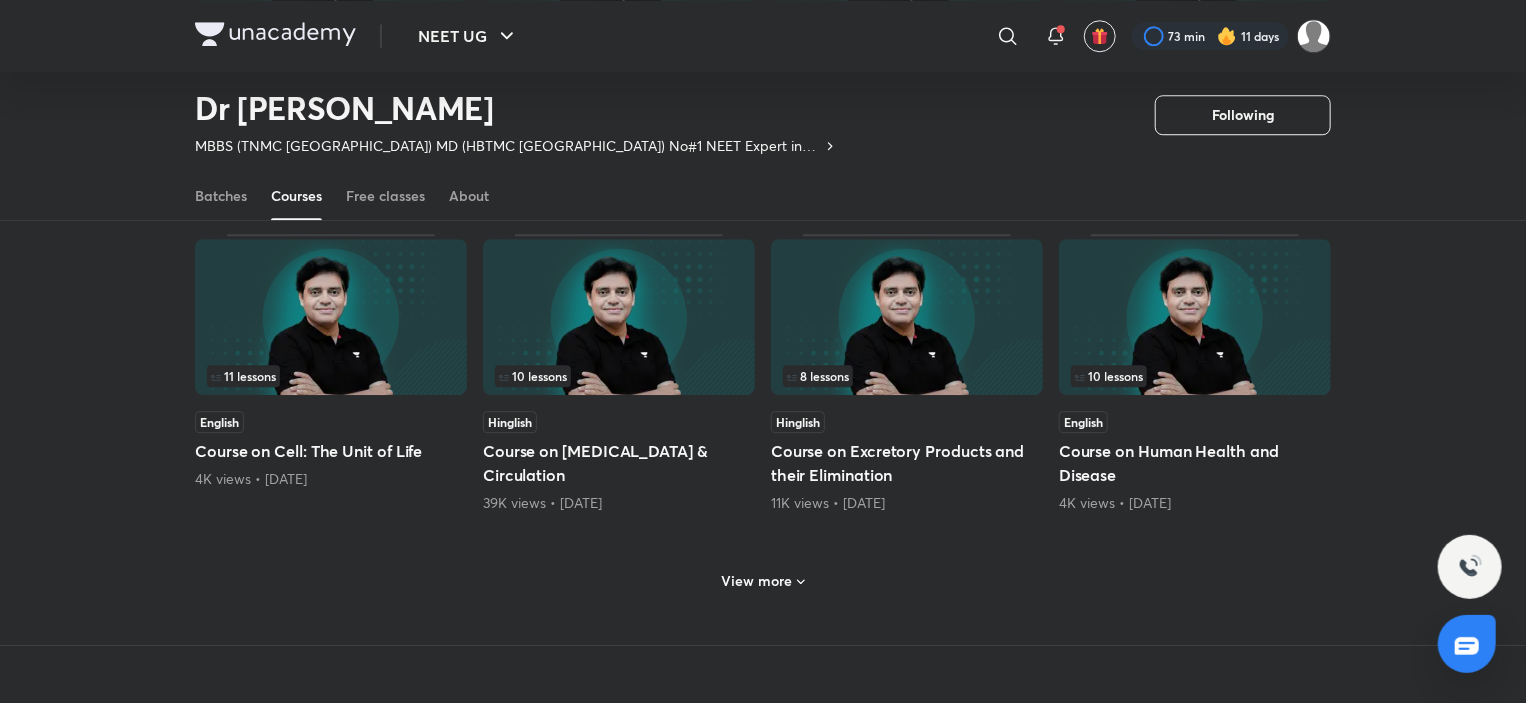 click on "View more" at bounding box center [757, 581] 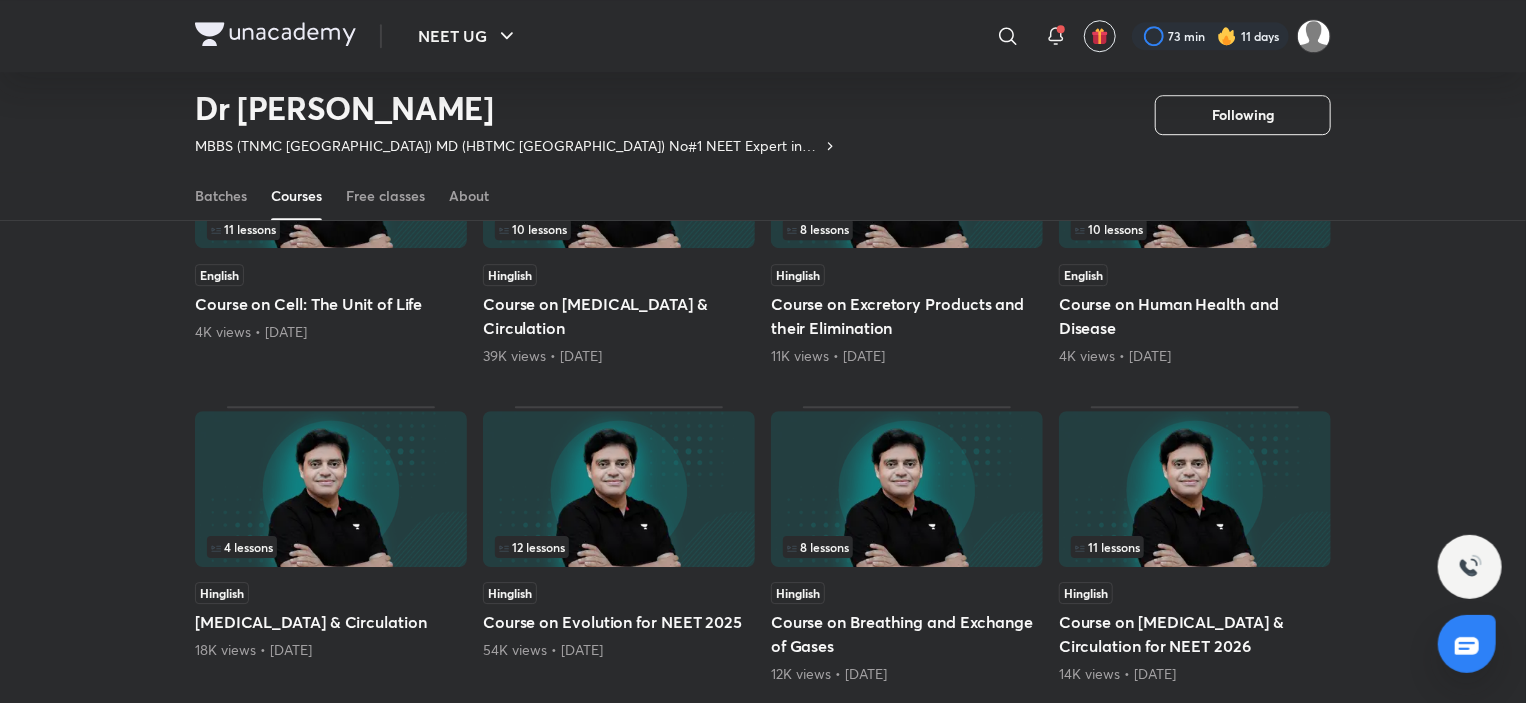 scroll, scrollTop: 2860, scrollLeft: 0, axis: vertical 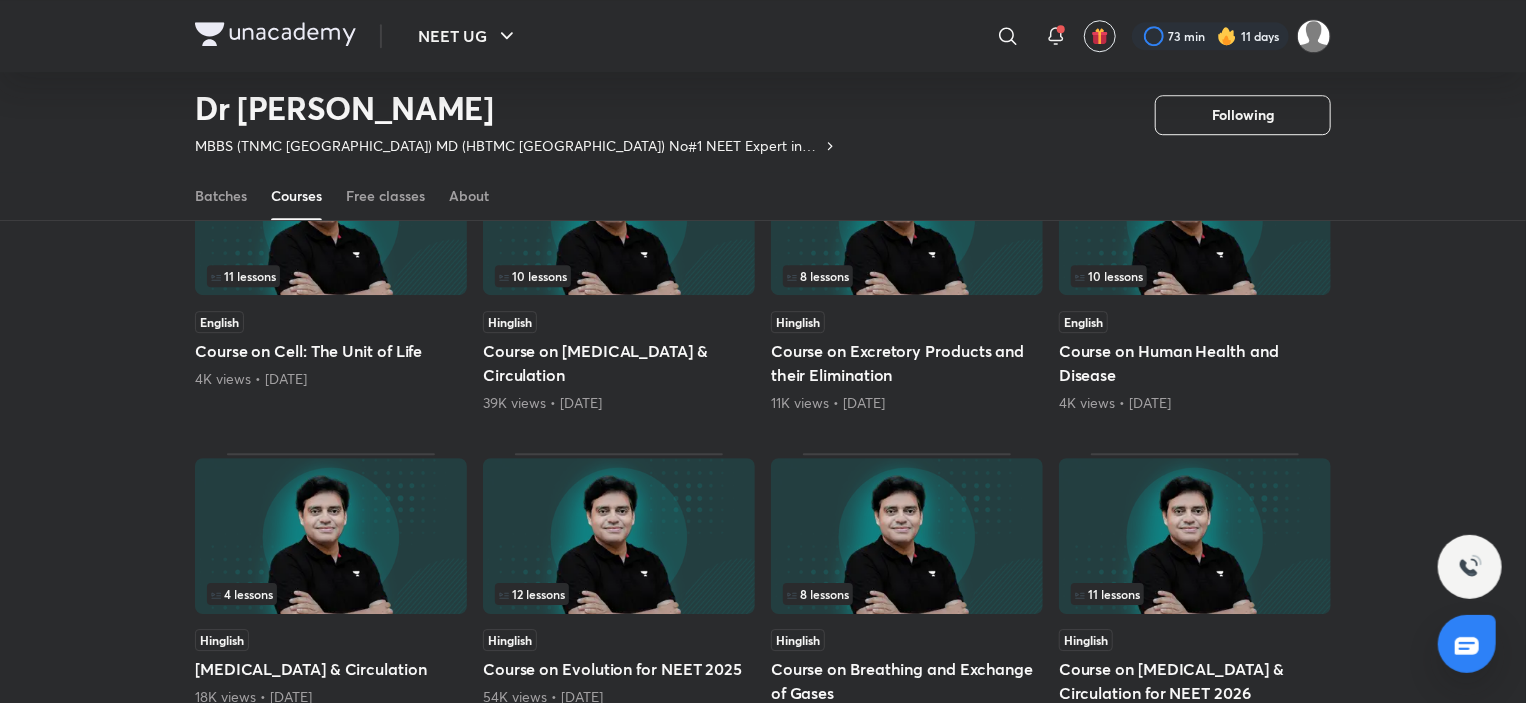 click on "Hinglish" at bounding box center (907, 322) 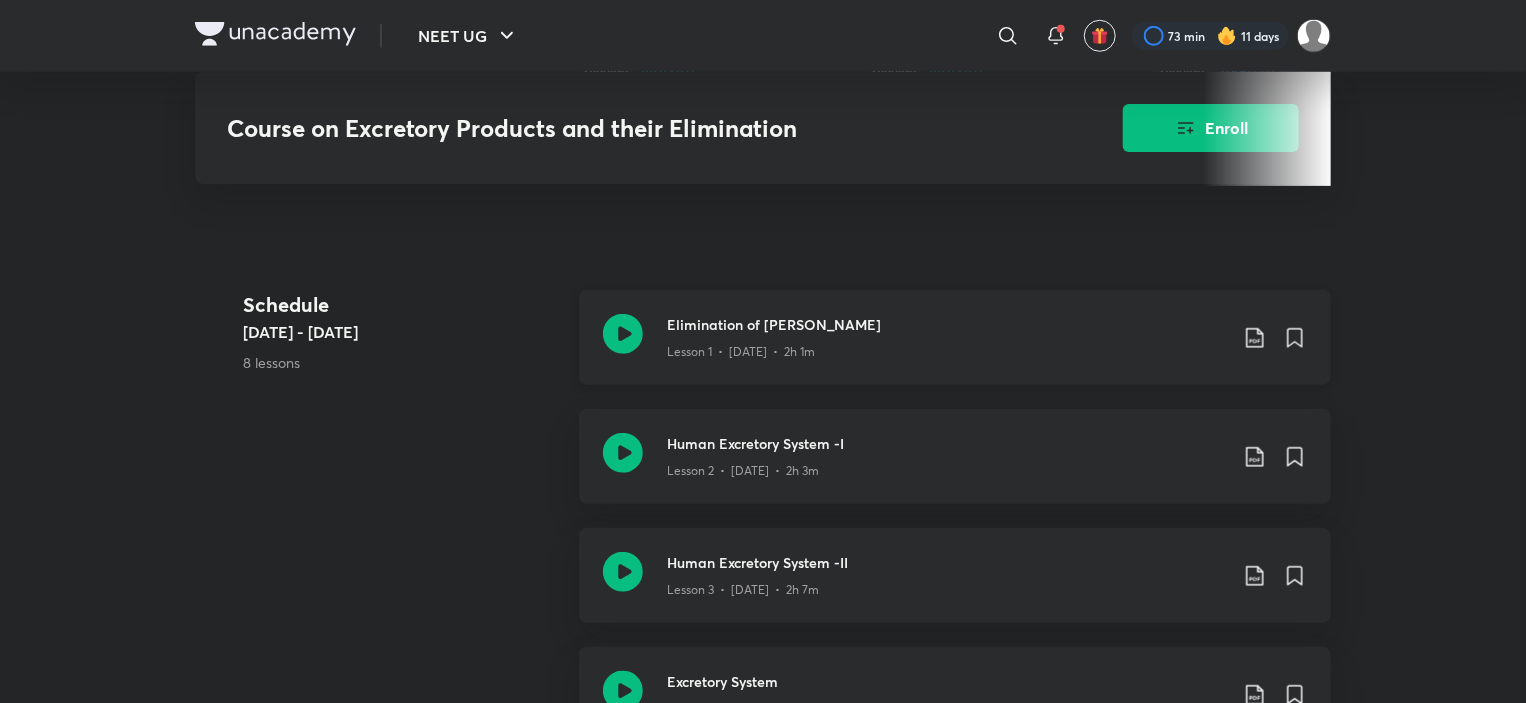 scroll, scrollTop: 800, scrollLeft: 0, axis: vertical 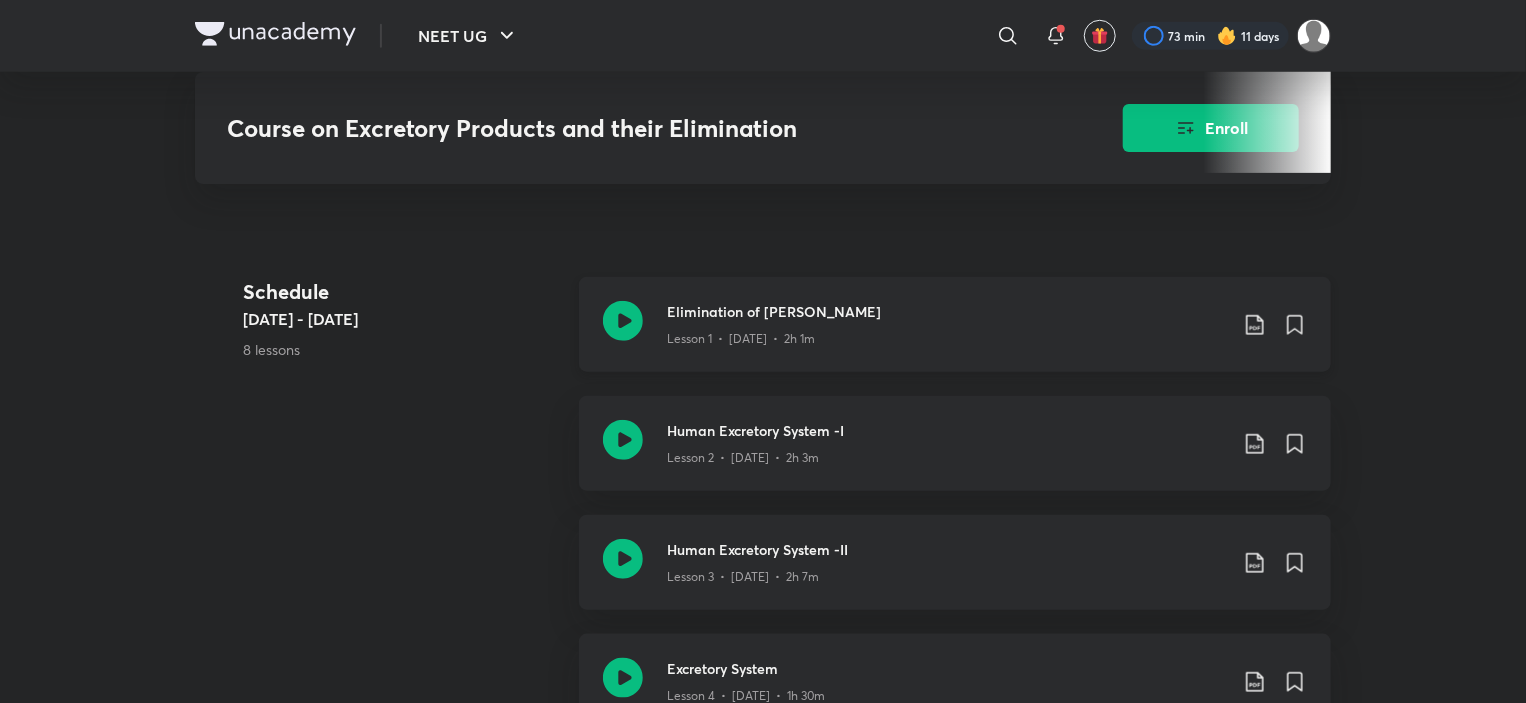 click on "Lesson 1  •  Aug 20  •  2h 1m" at bounding box center [947, 335] 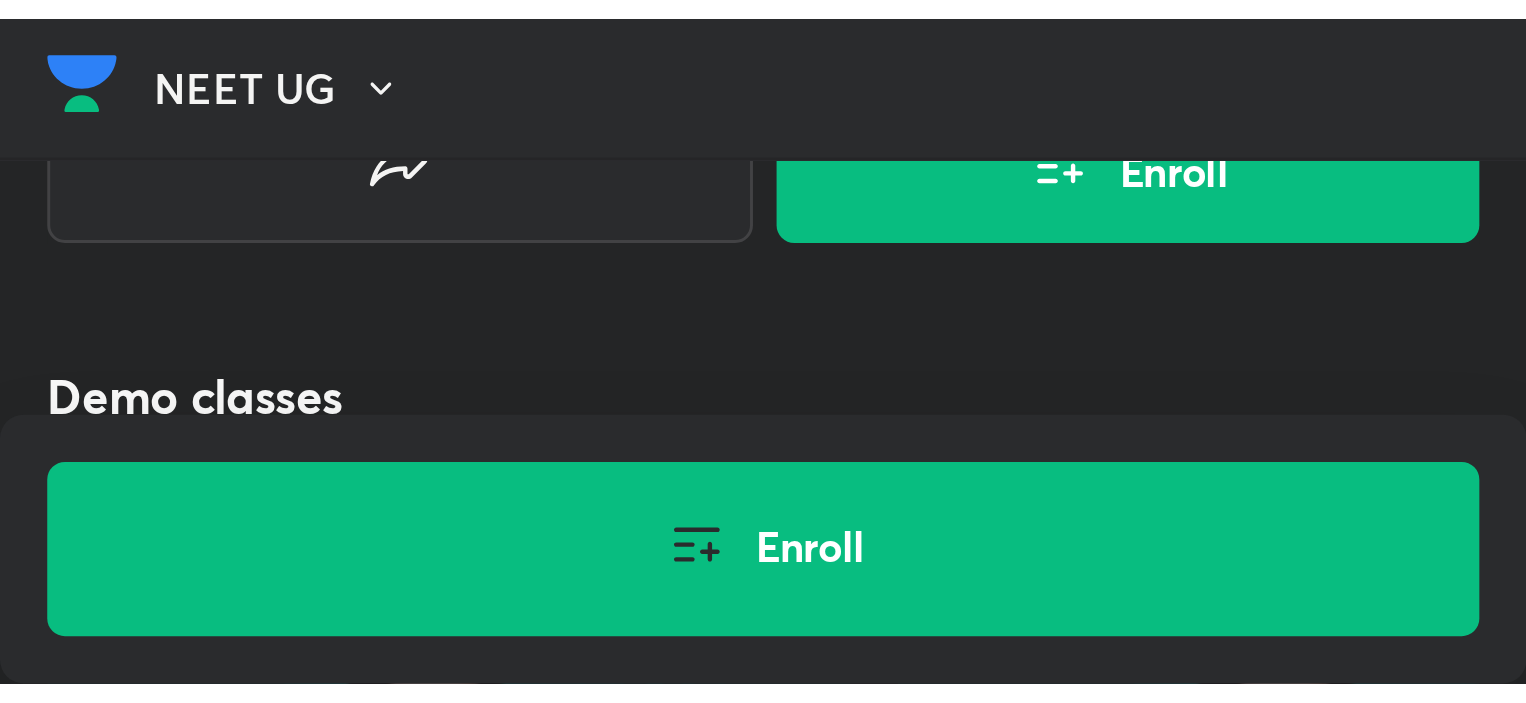 scroll, scrollTop: 740, scrollLeft: 0, axis: vertical 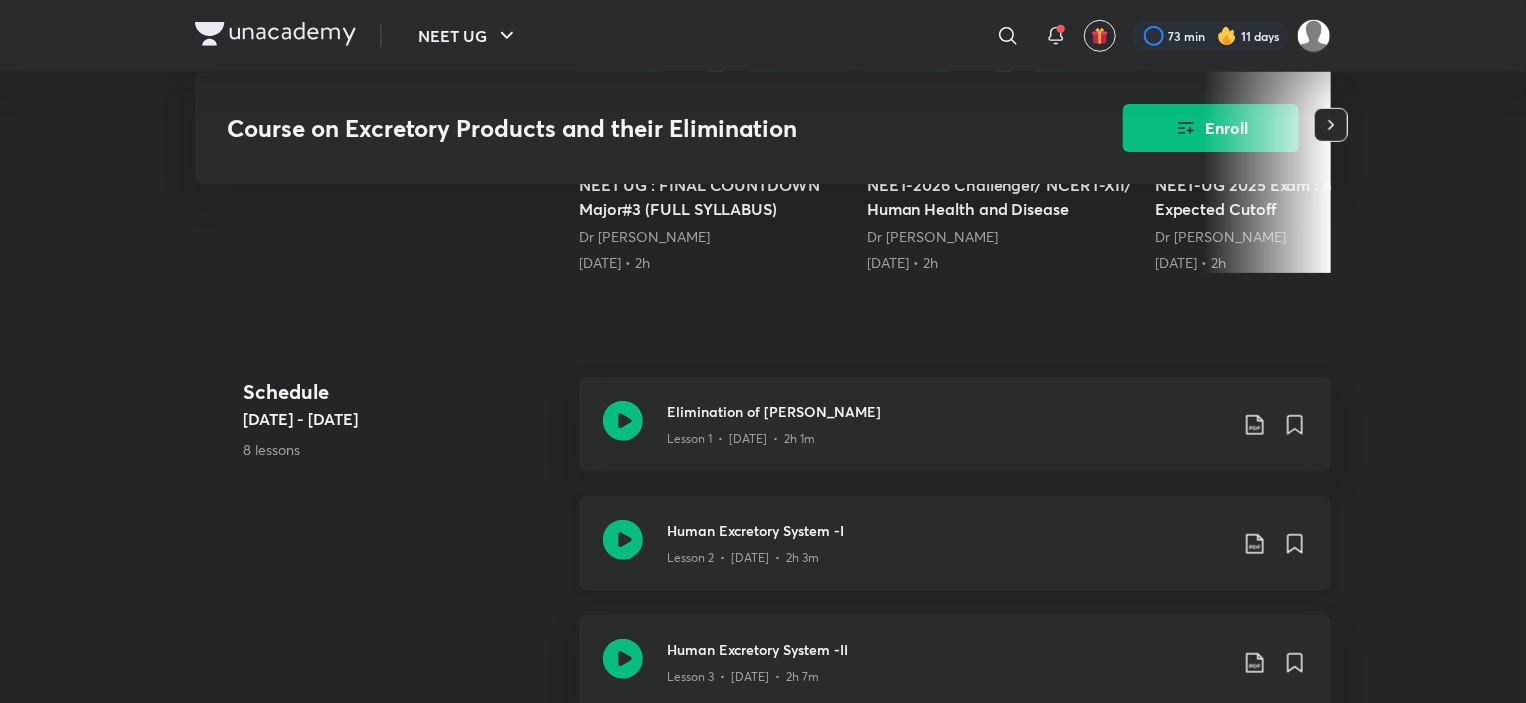 click on "Lesson 2  •  Aug 22  •  2h 3m" at bounding box center (743, 558) 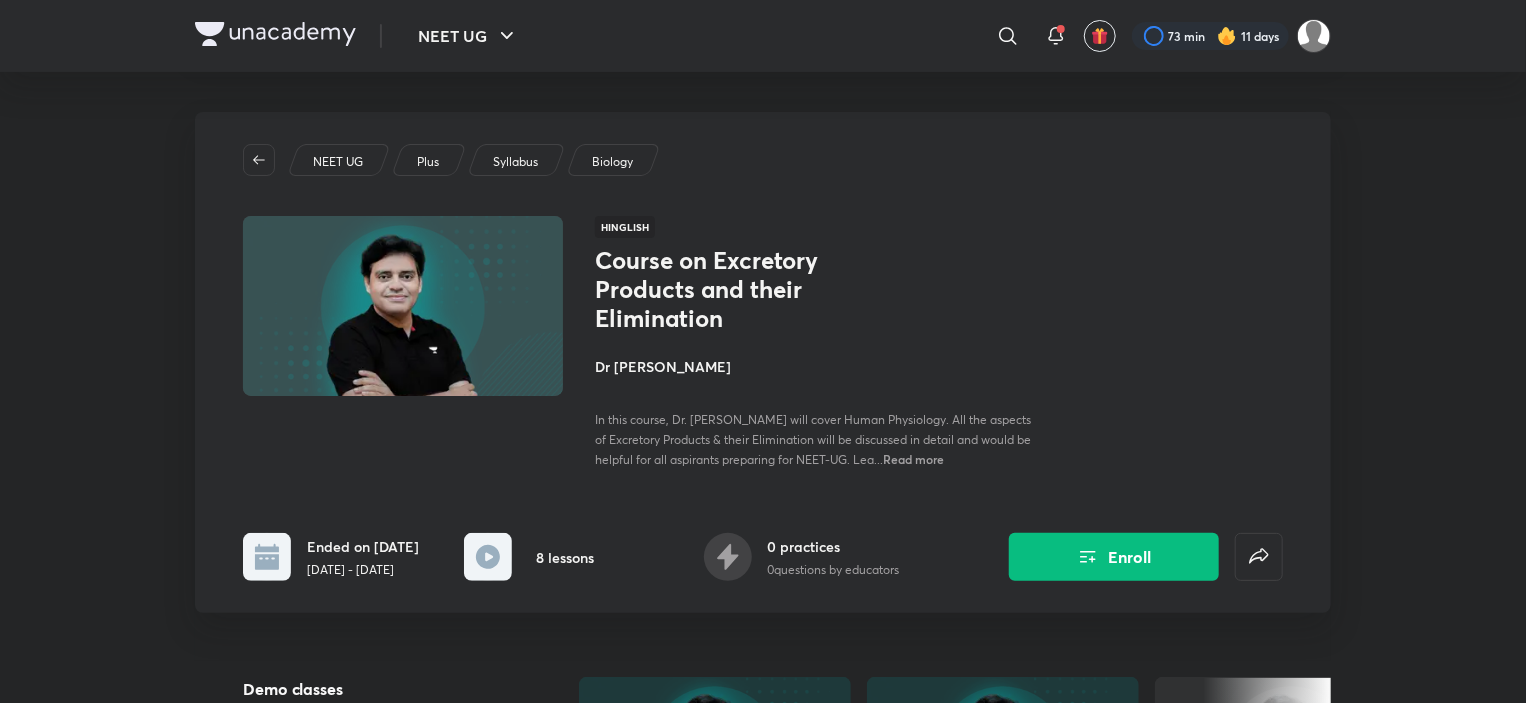 scroll, scrollTop: 700, scrollLeft: 0, axis: vertical 